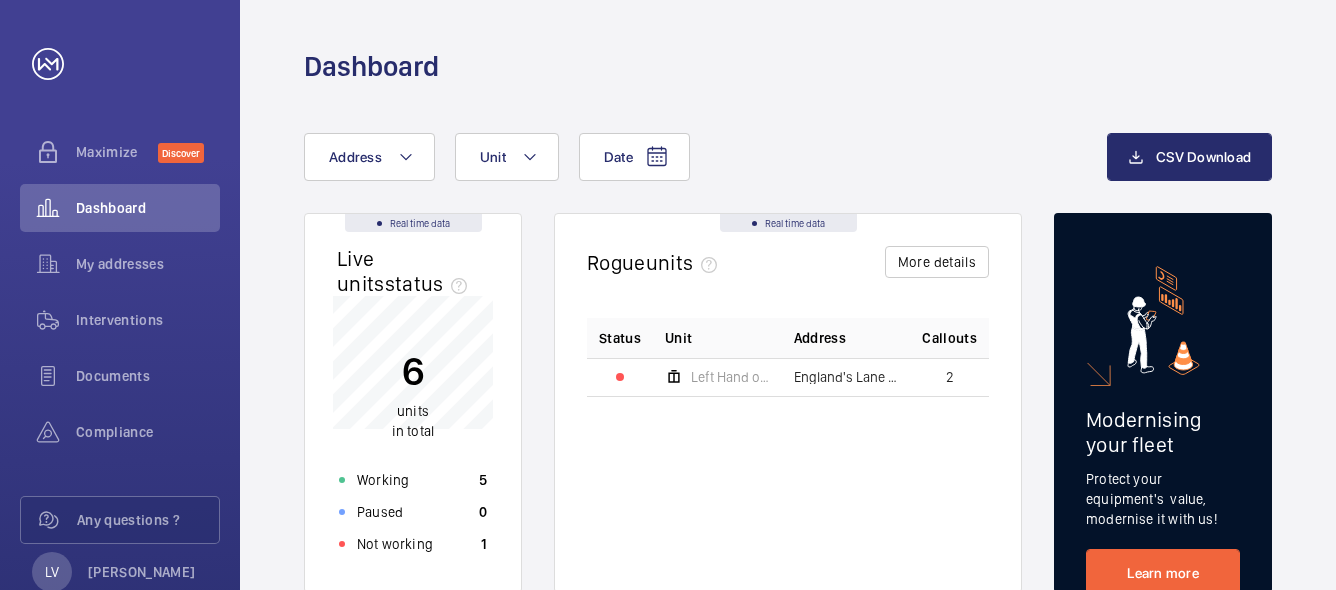 scroll, scrollTop: 0, scrollLeft: 0, axis: both 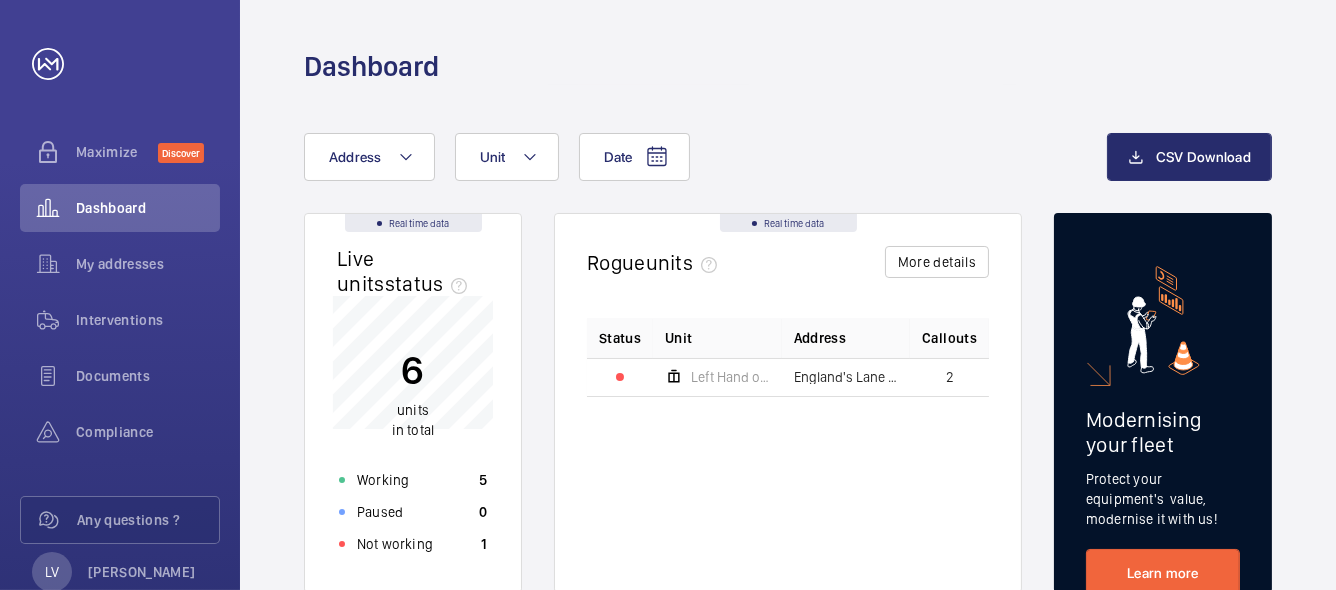 click on "Left Hand of the building" 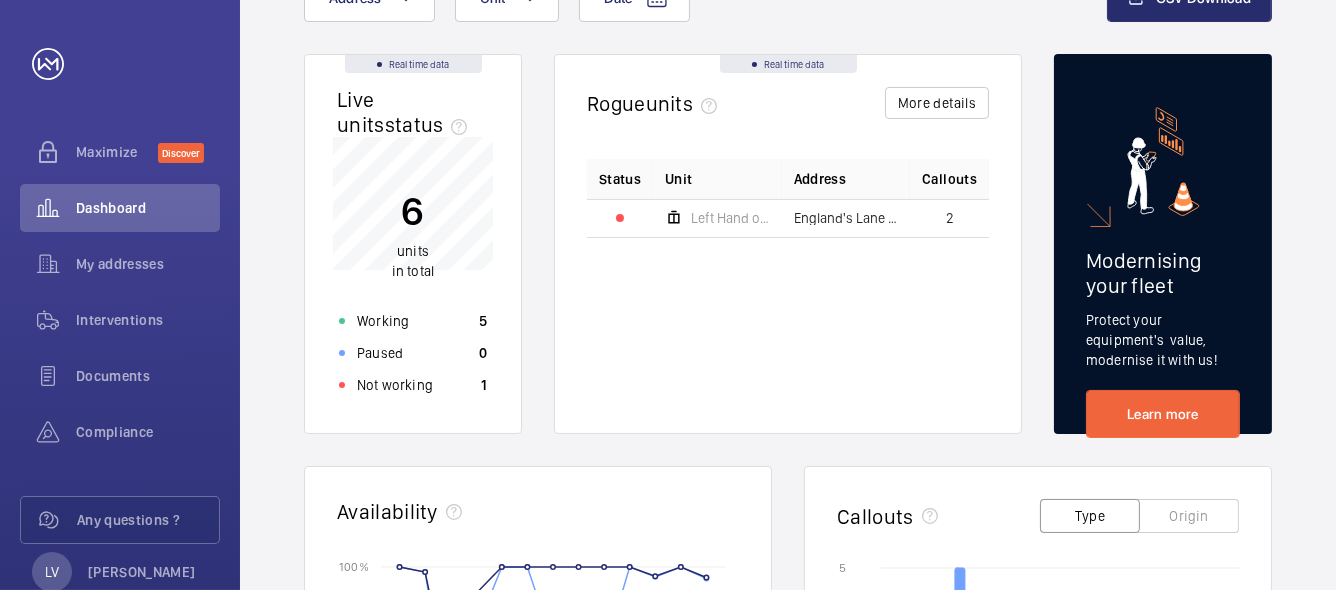 scroll, scrollTop: 100, scrollLeft: 0, axis: vertical 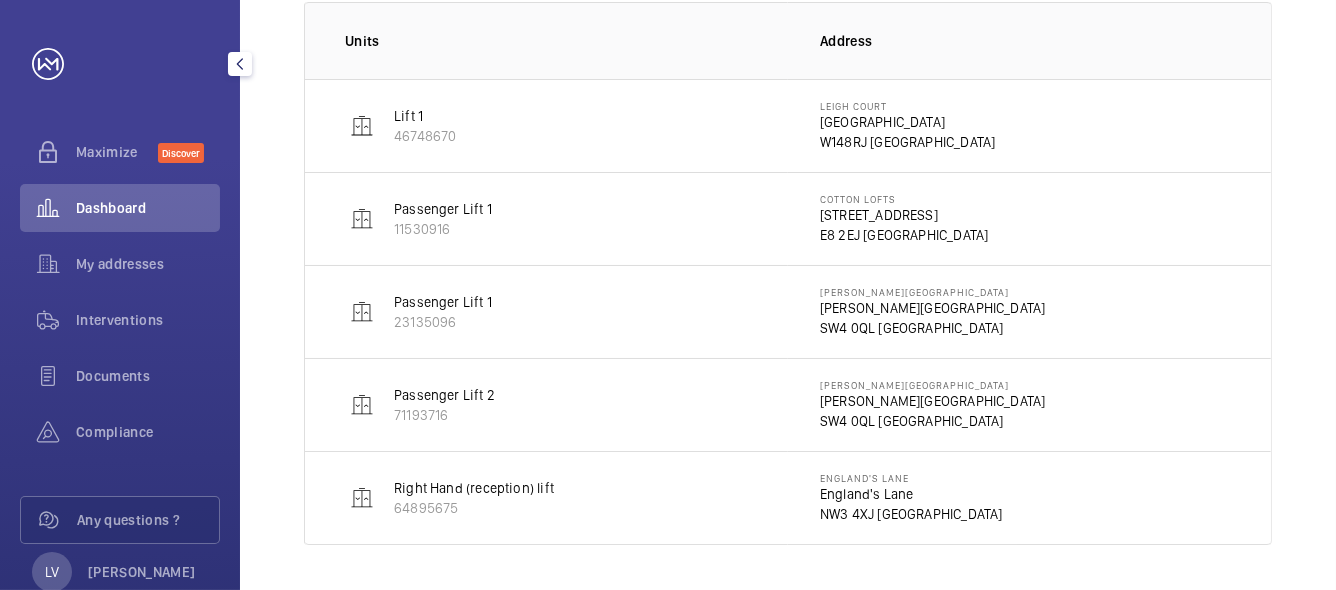 click on "Dashboard" 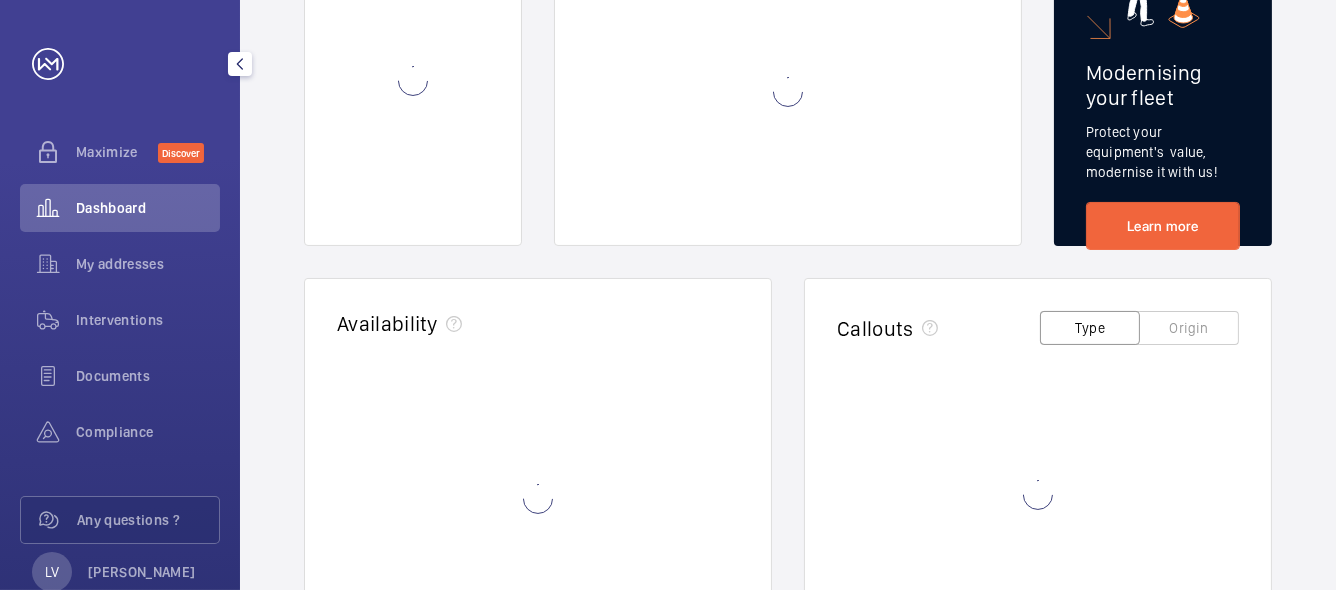 scroll, scrollTop: 0, scrollLeft: 0, axis: both 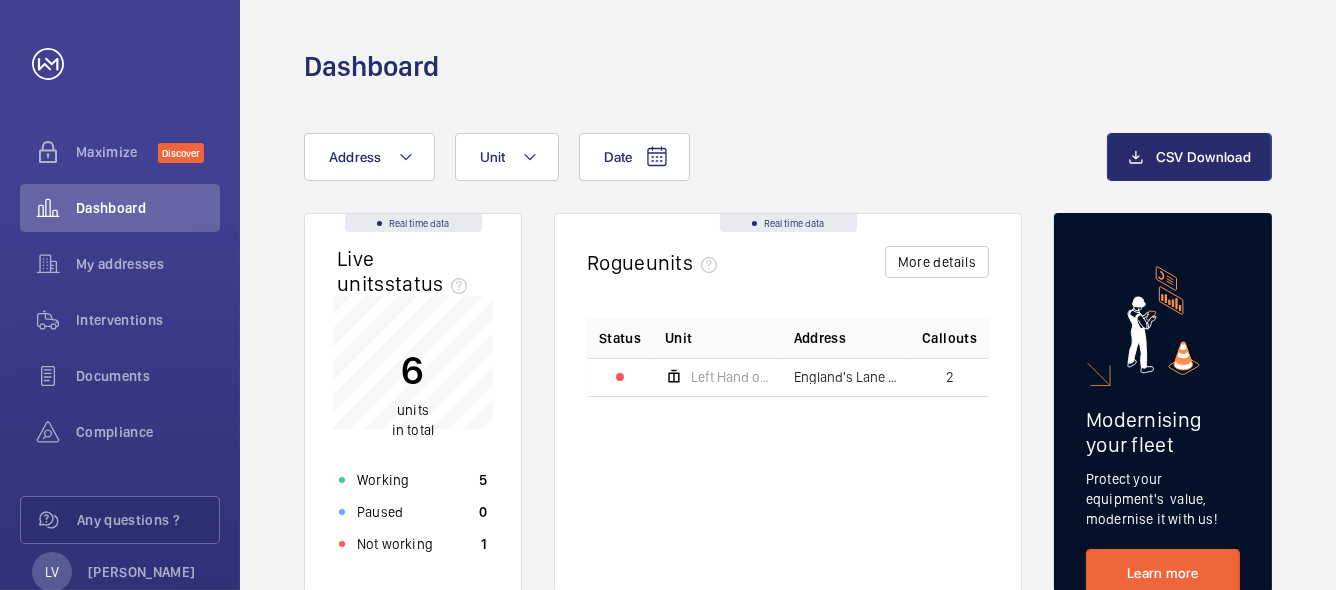 click 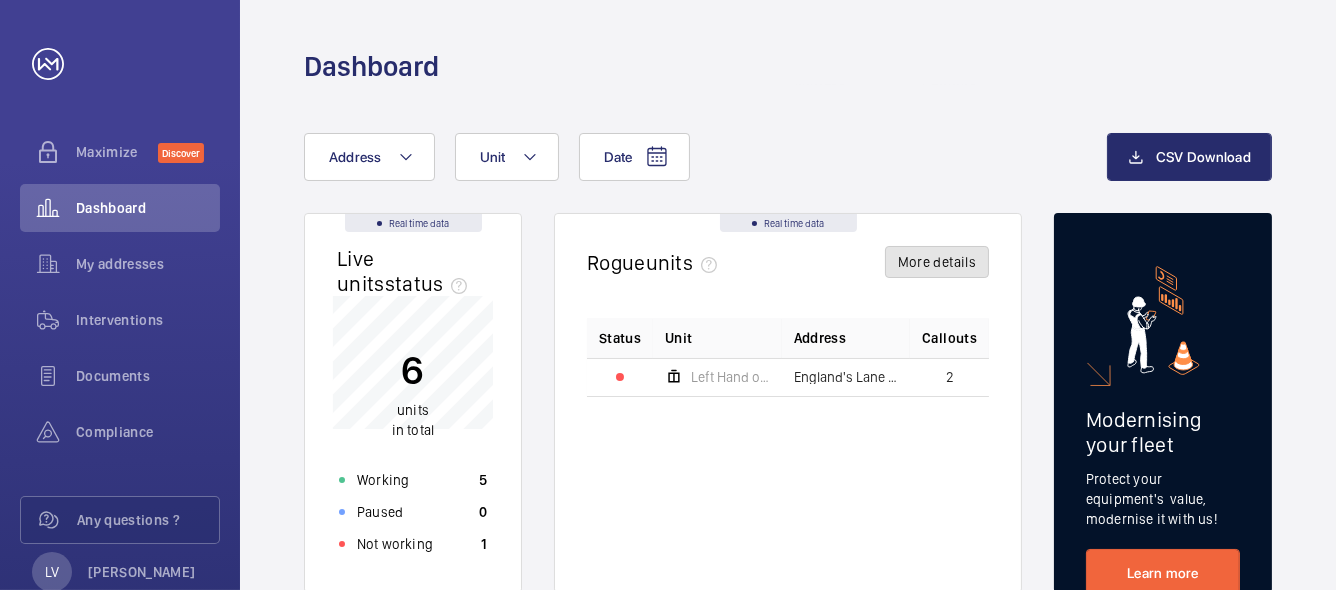 click on "More details" 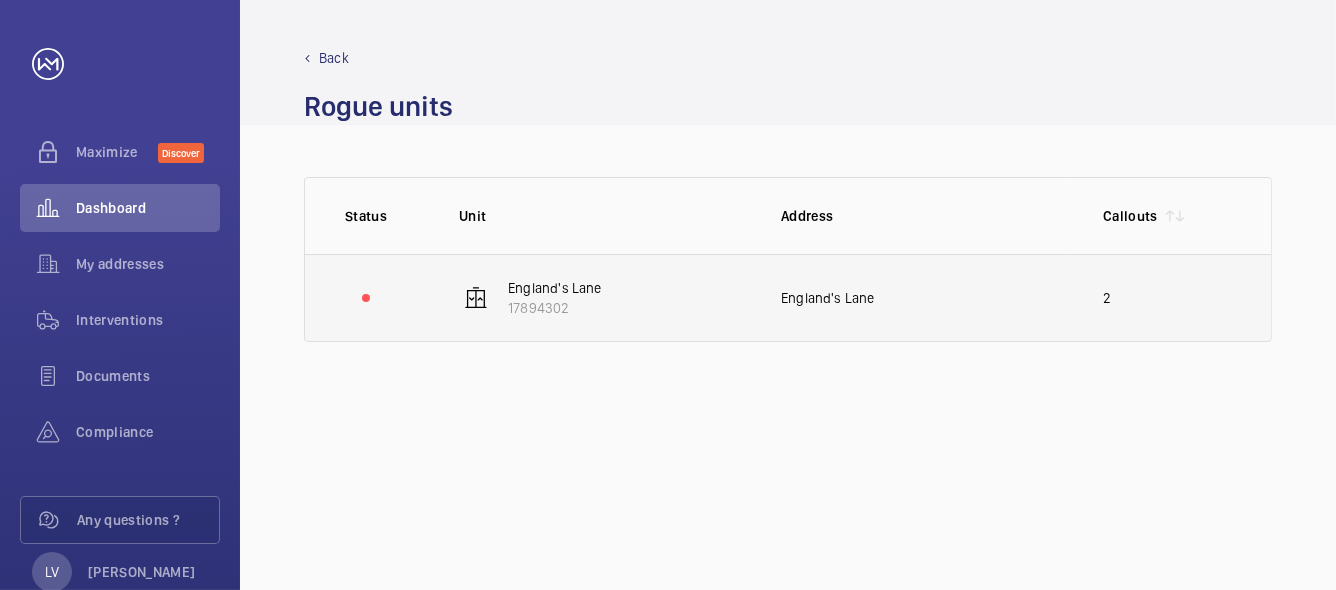 click on "England's Lane   17894302" 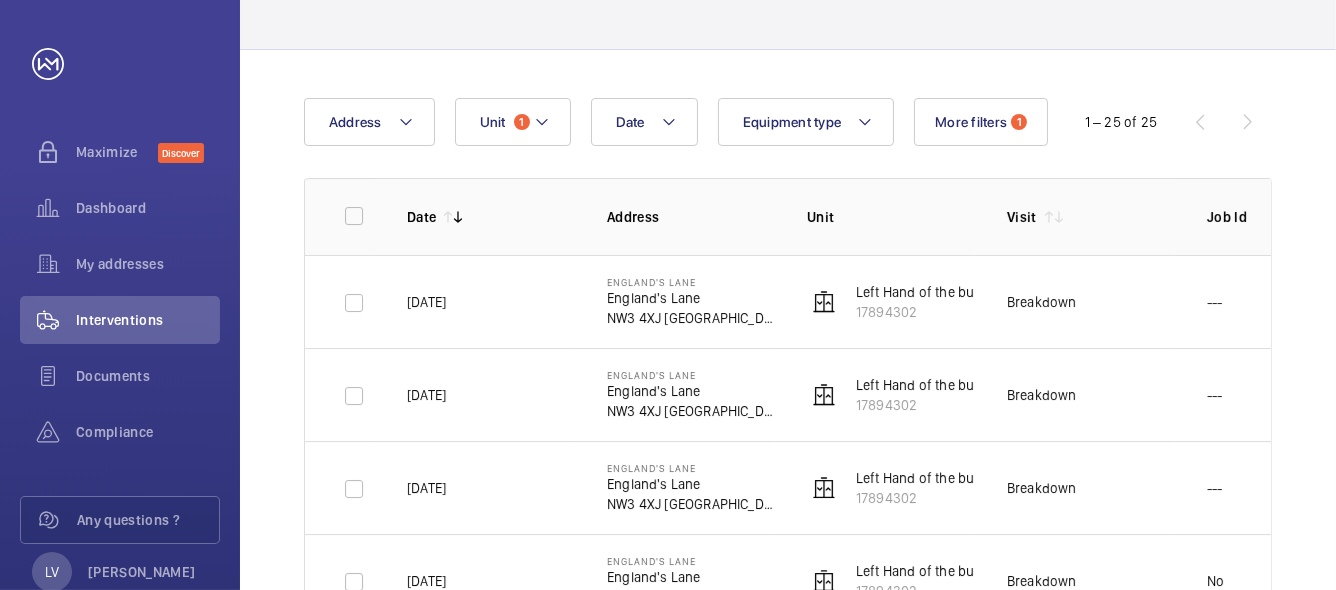 scroll, scrollTop: 200, scrollLeft: 0, axis: vertical 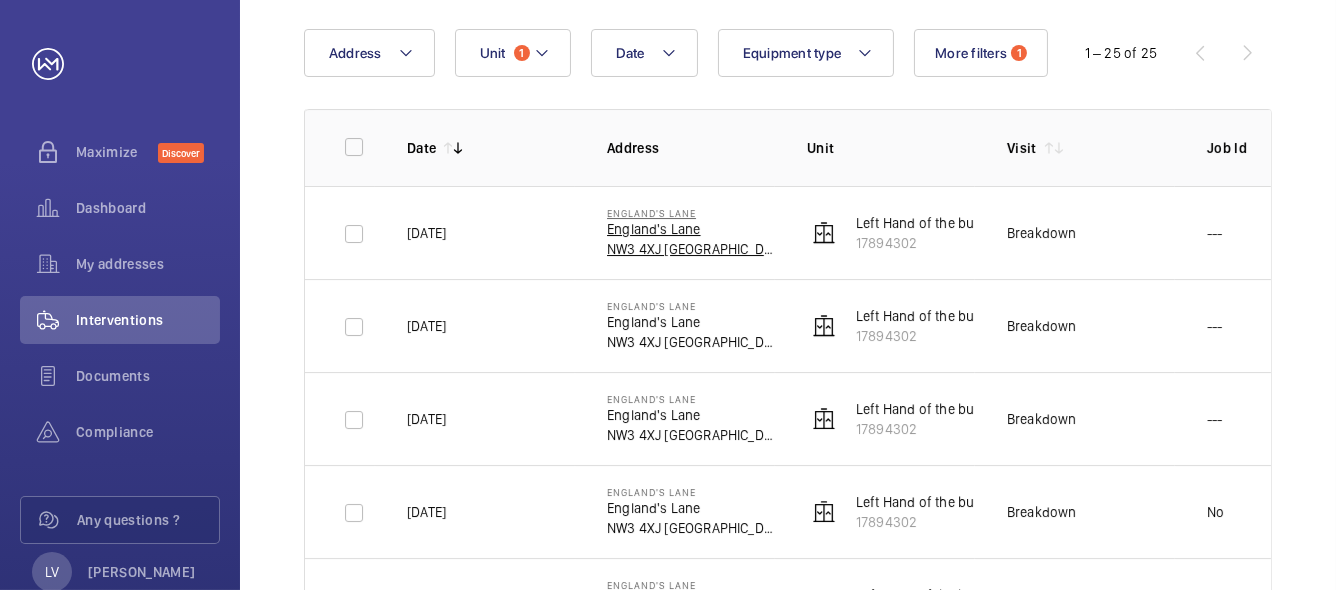 click on "NW3 4XJ [GEOGRAPHIC_DATA]" 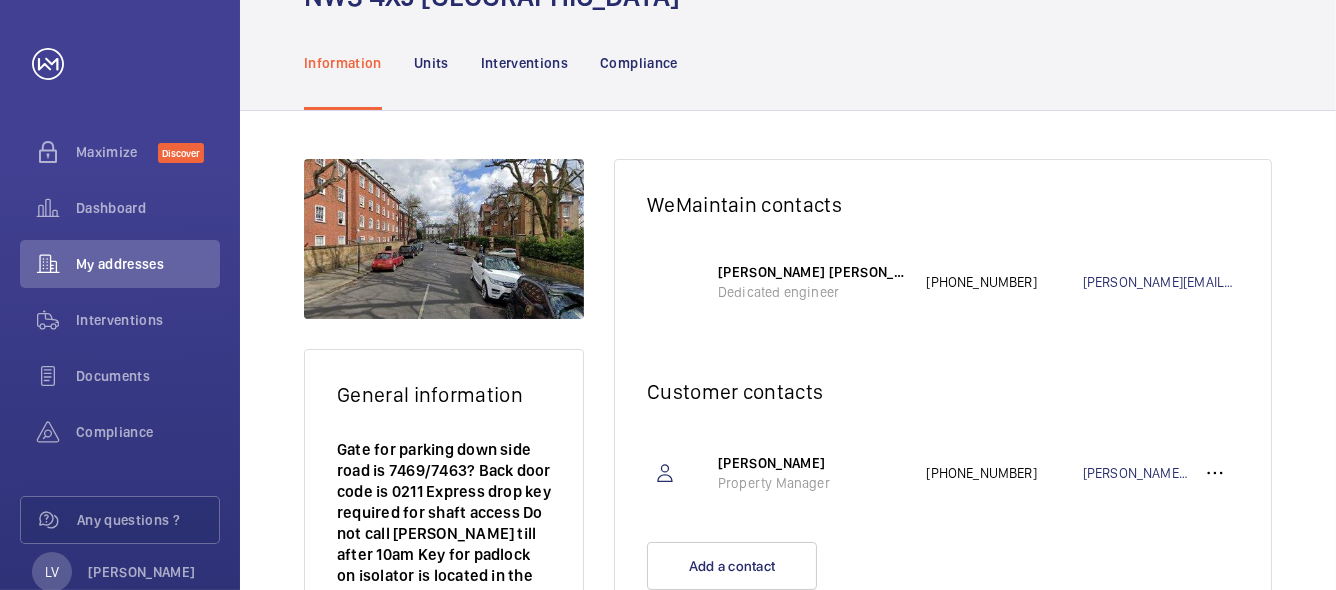 scroll, scrollTop: 54, scrollLeft: 0, axis: vertical 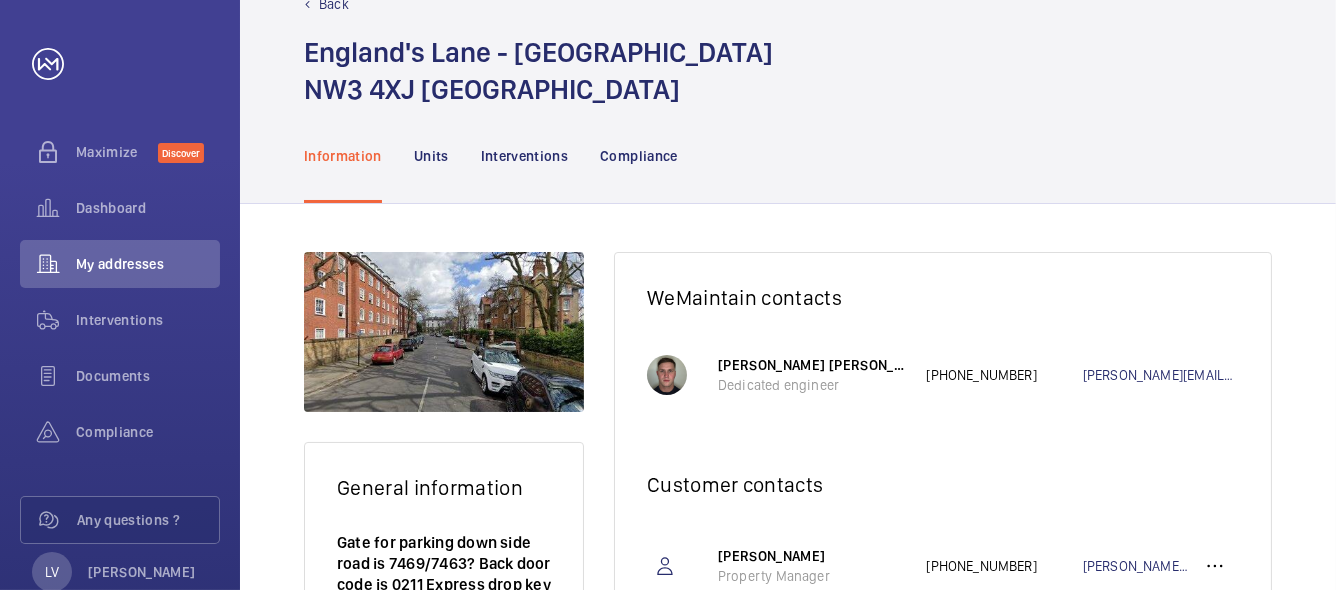 click on "WeMaintain contacts" 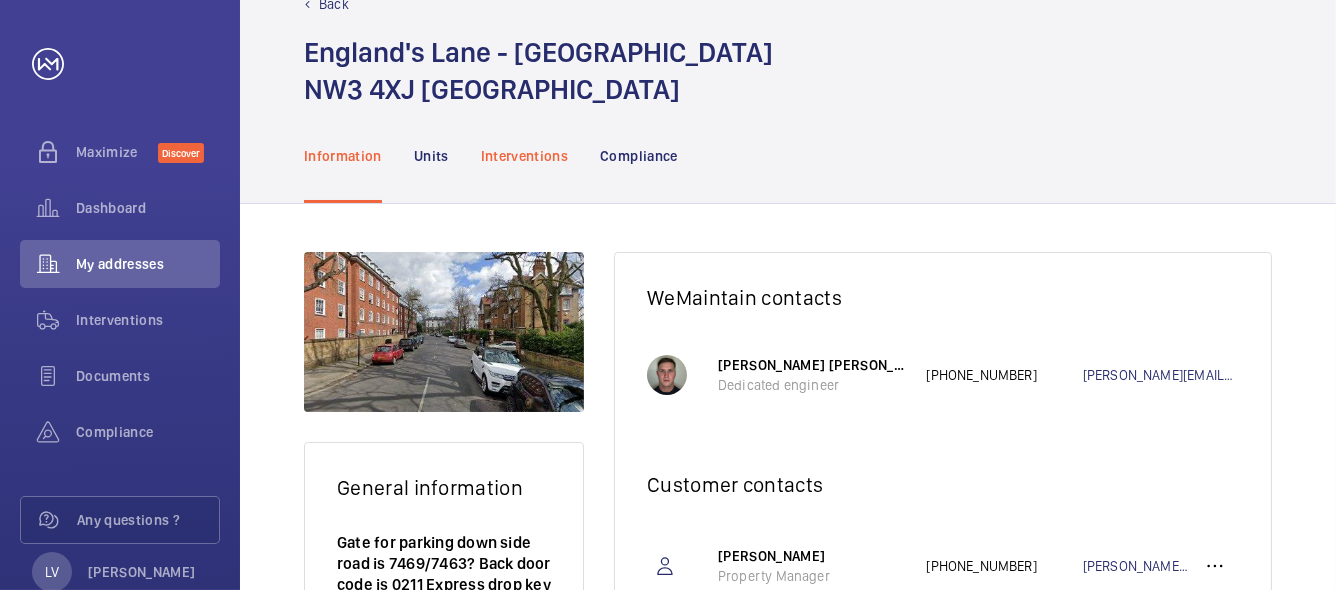 click on "Interventions" 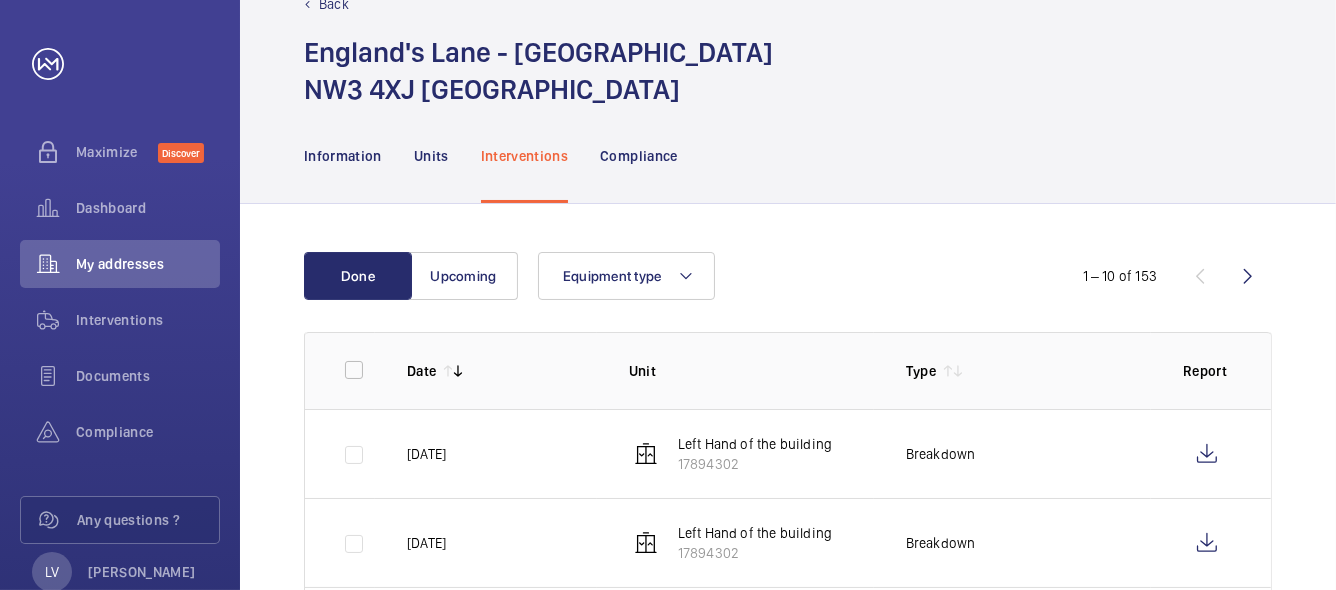 click on "Left Hand of the building" 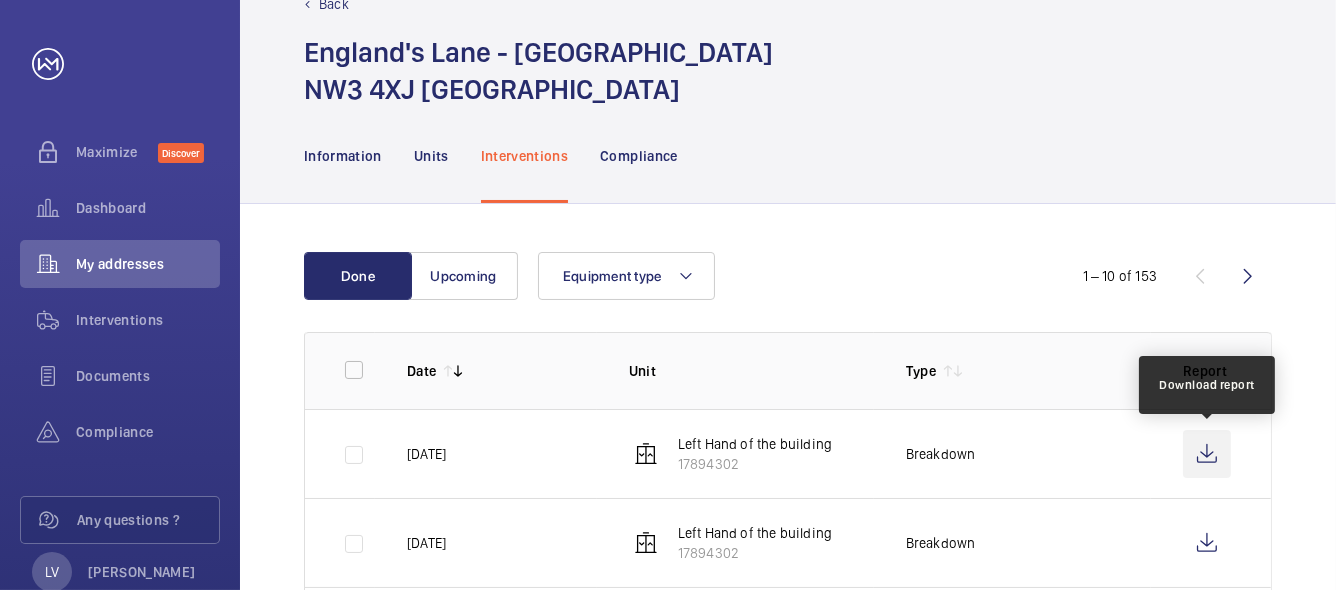 click 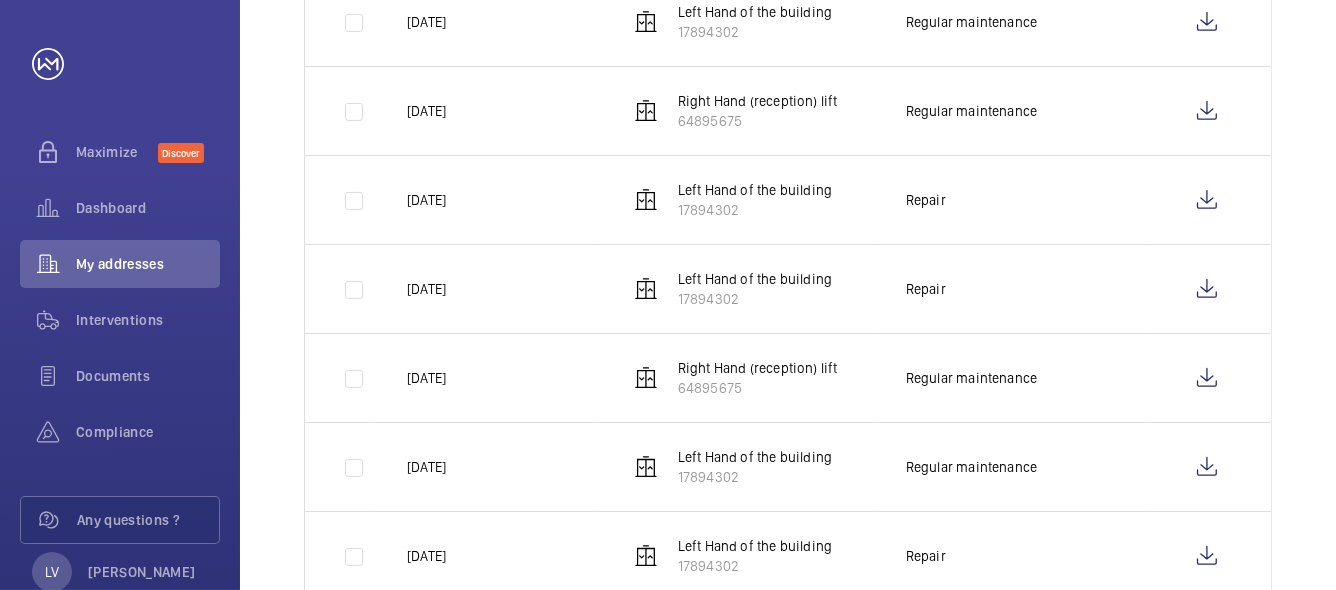 scroll, scrollTop: 353, scrollLeft: 0, axis: vertical 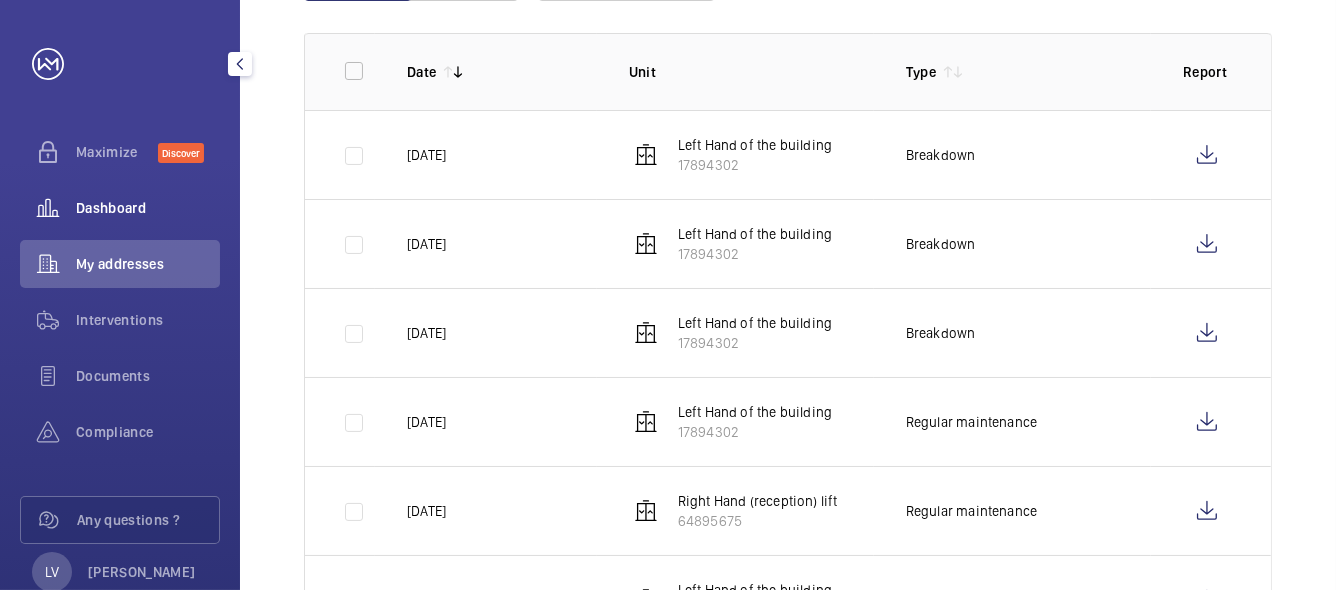 click on "Dashboard" 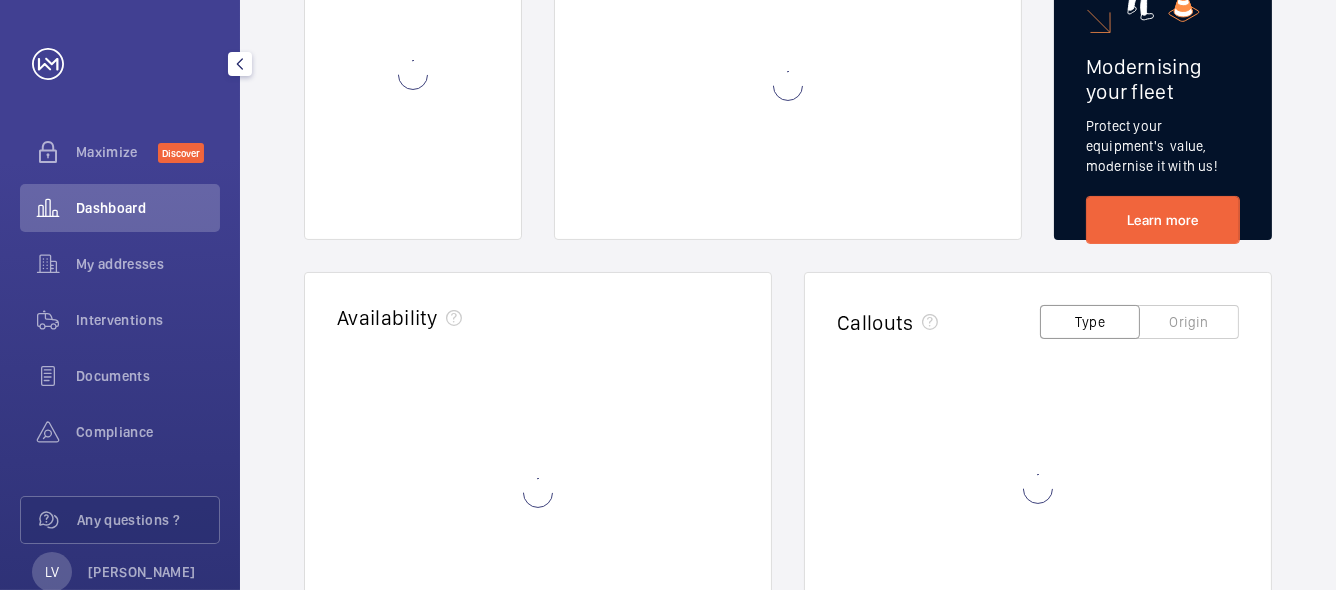 scroll, scrollTop: 50, scrollLeft: 0, axis: vertical 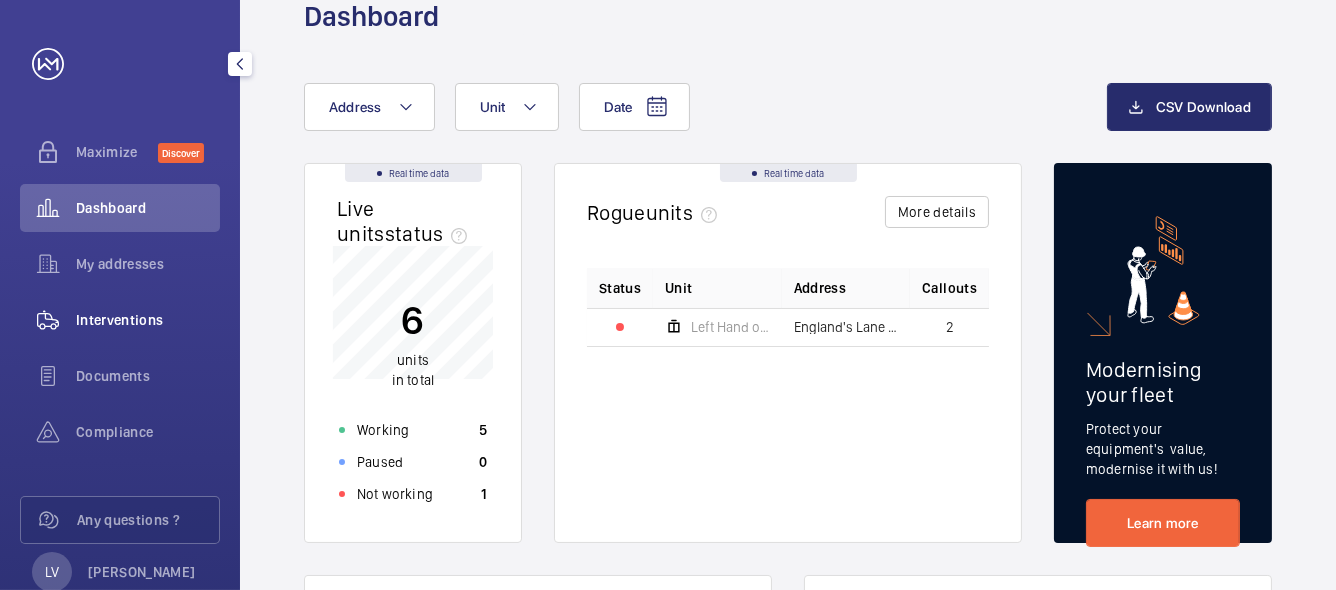 click on "Interventions" 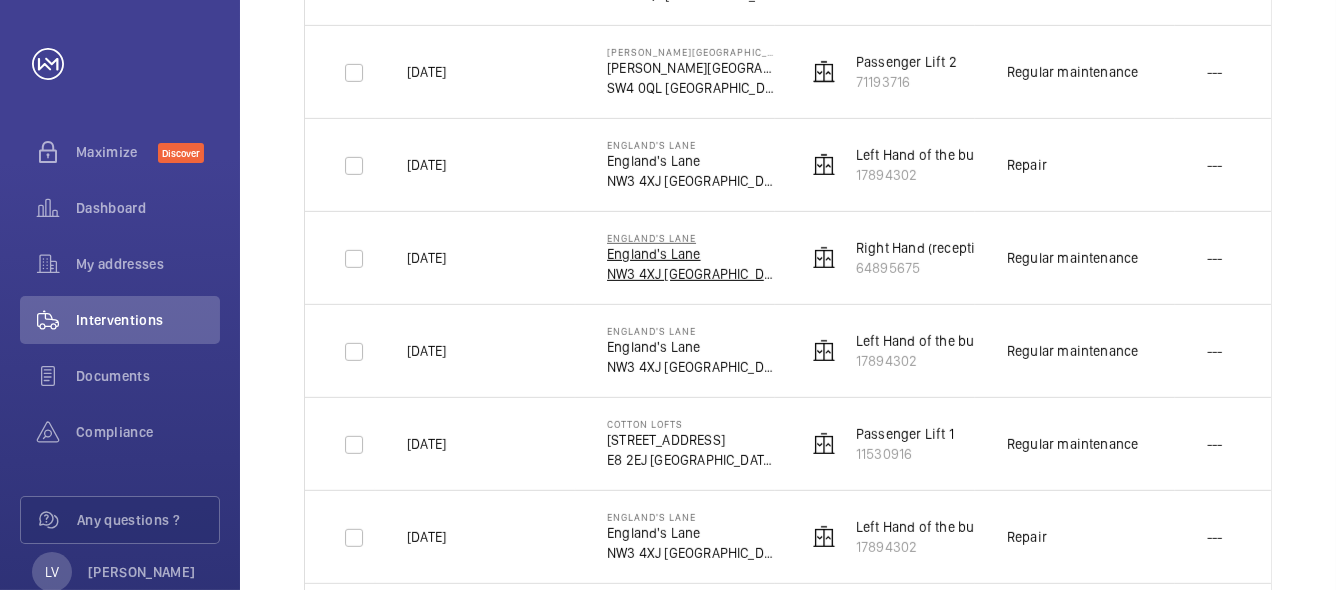 scroll, scrollTop: 2250, scrollLeft: 0, axis: vertical 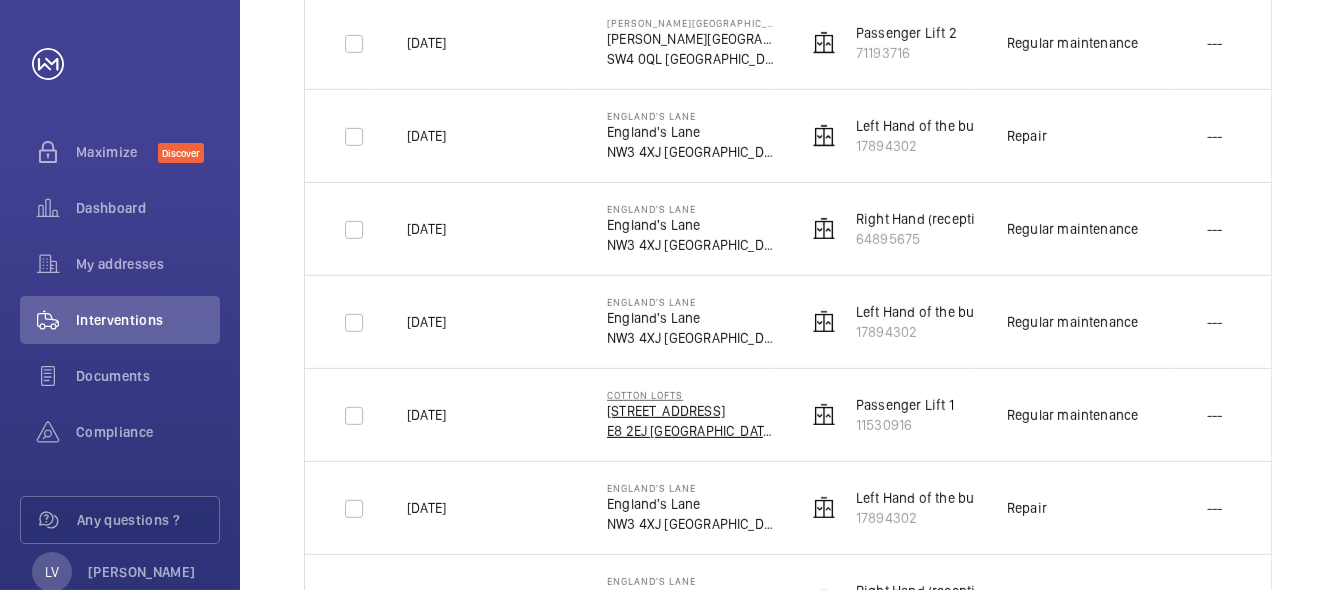 click on "[STREET_ADDRESS]" 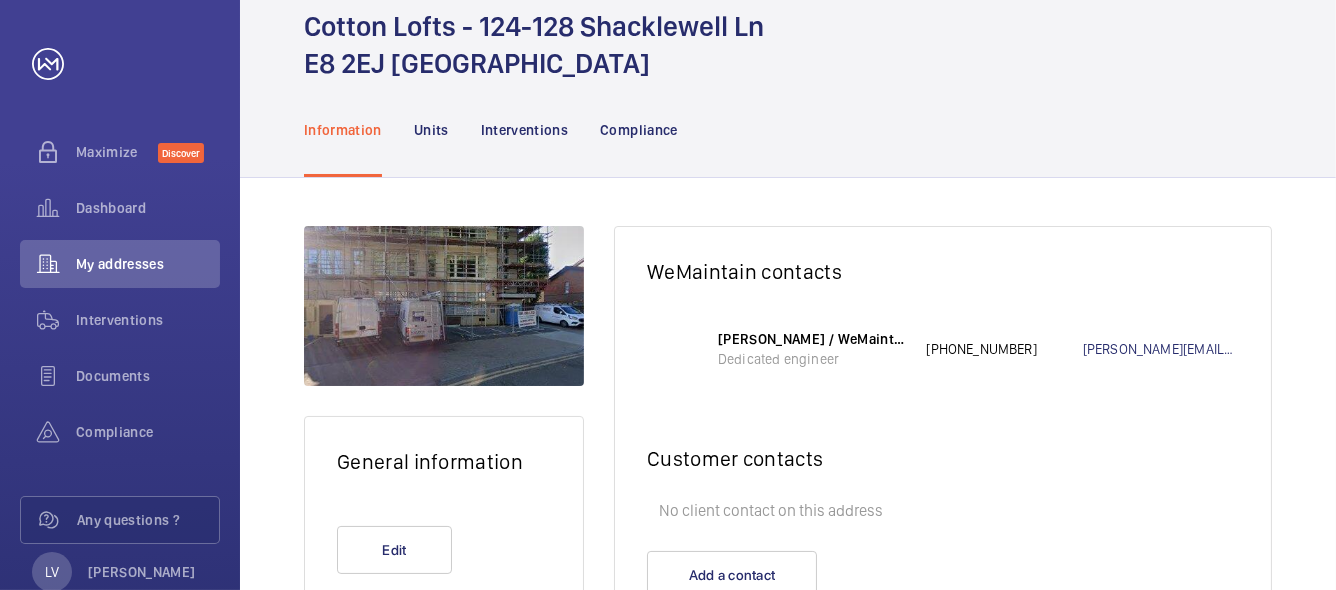 scroll, scrollTop: 168, scrollLeft: 0, axis: vertical 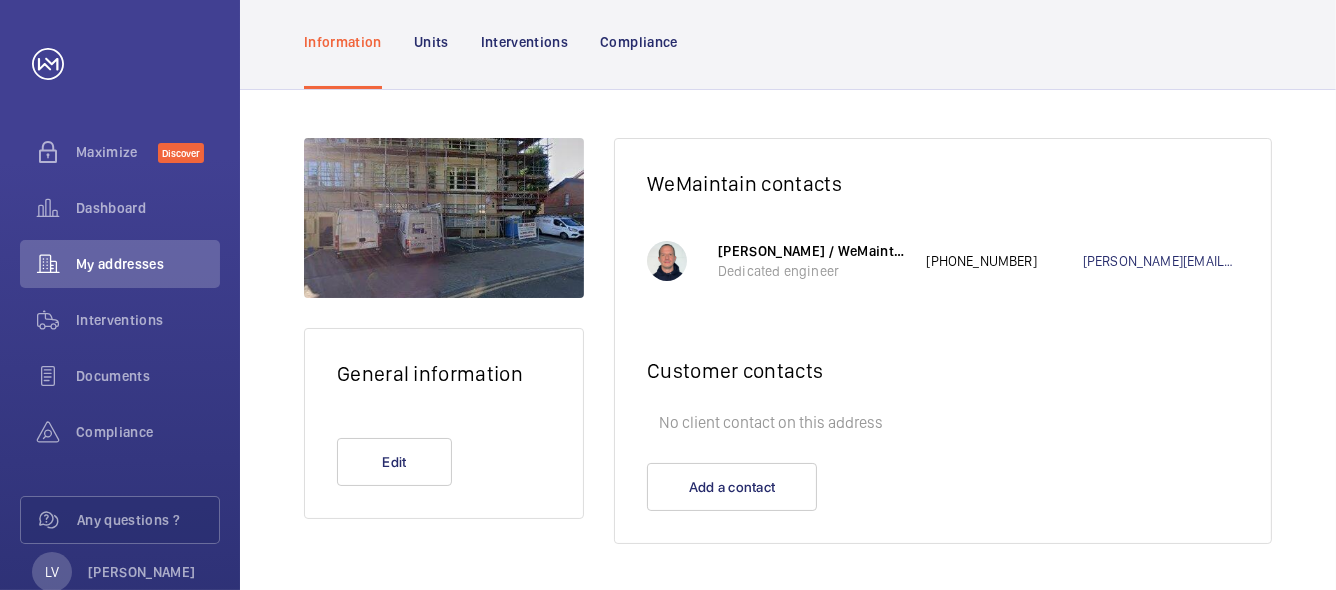 click on "Interventions" 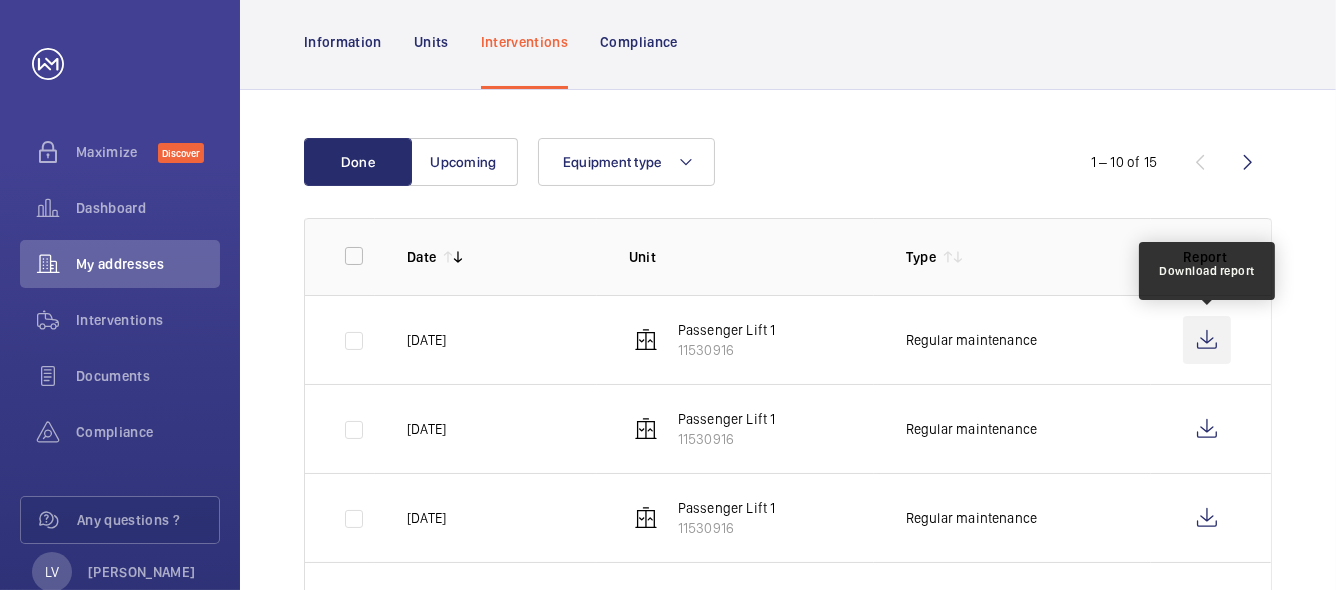 click 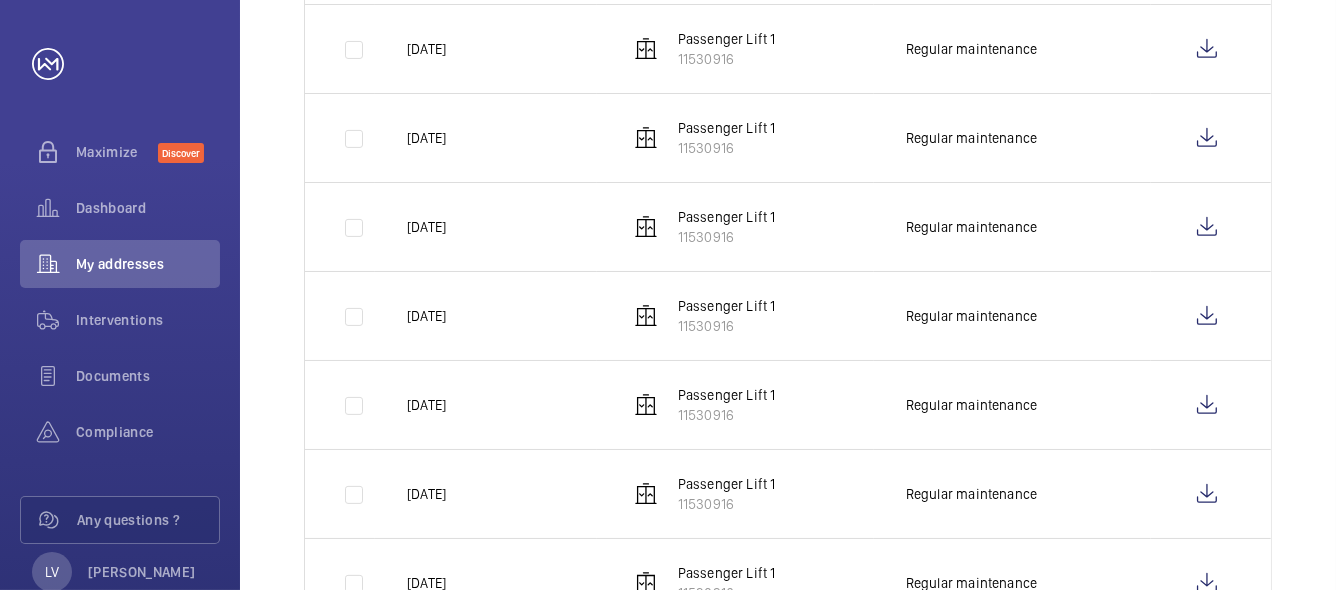 scroll, scrollTop: 668, scrollLeft: 0, axis: vertical 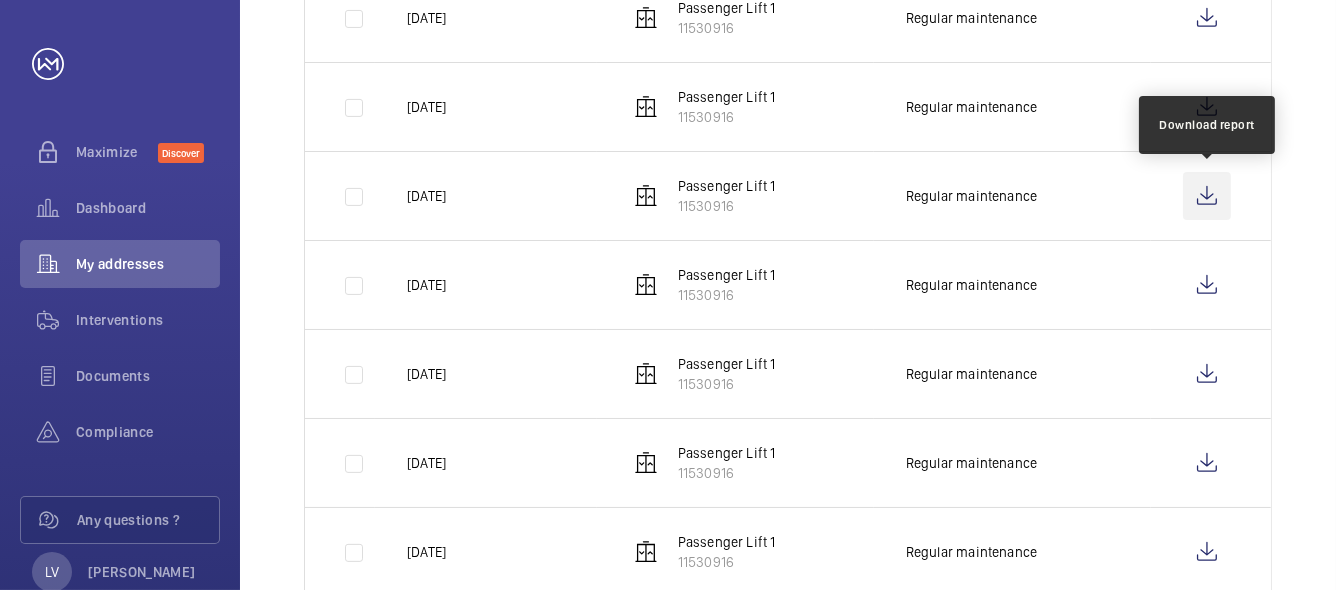 click 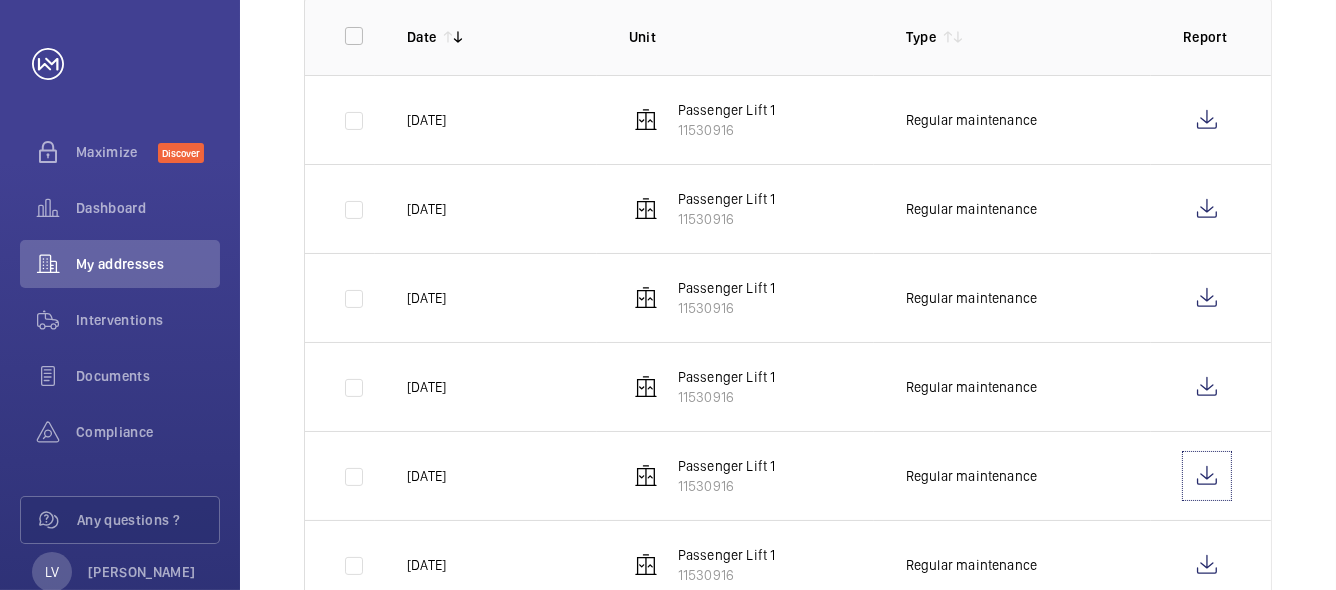 scroll, scrollTop: 368, scrollLeft: 0, axis: vertical 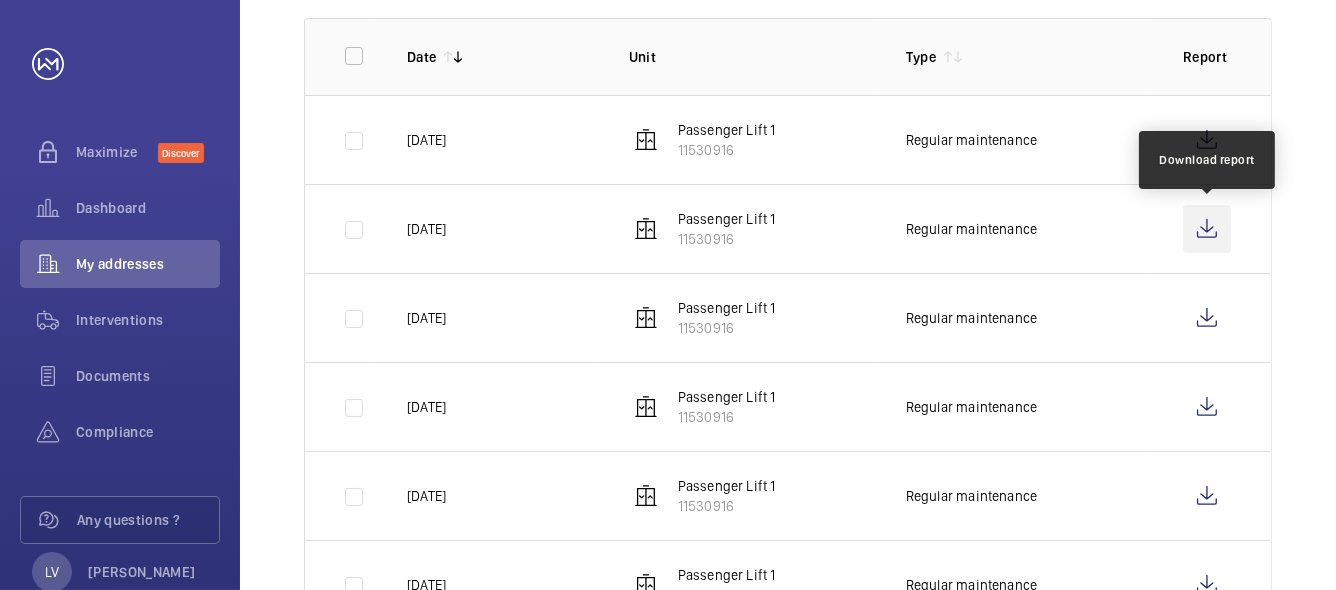 click 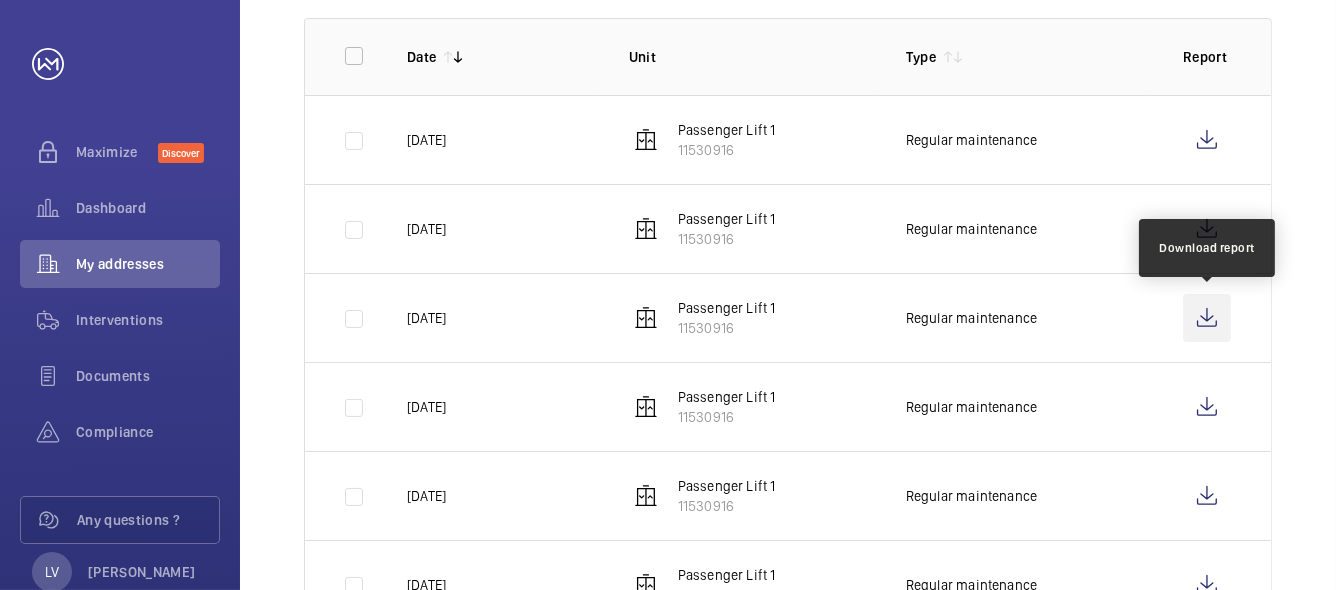 click 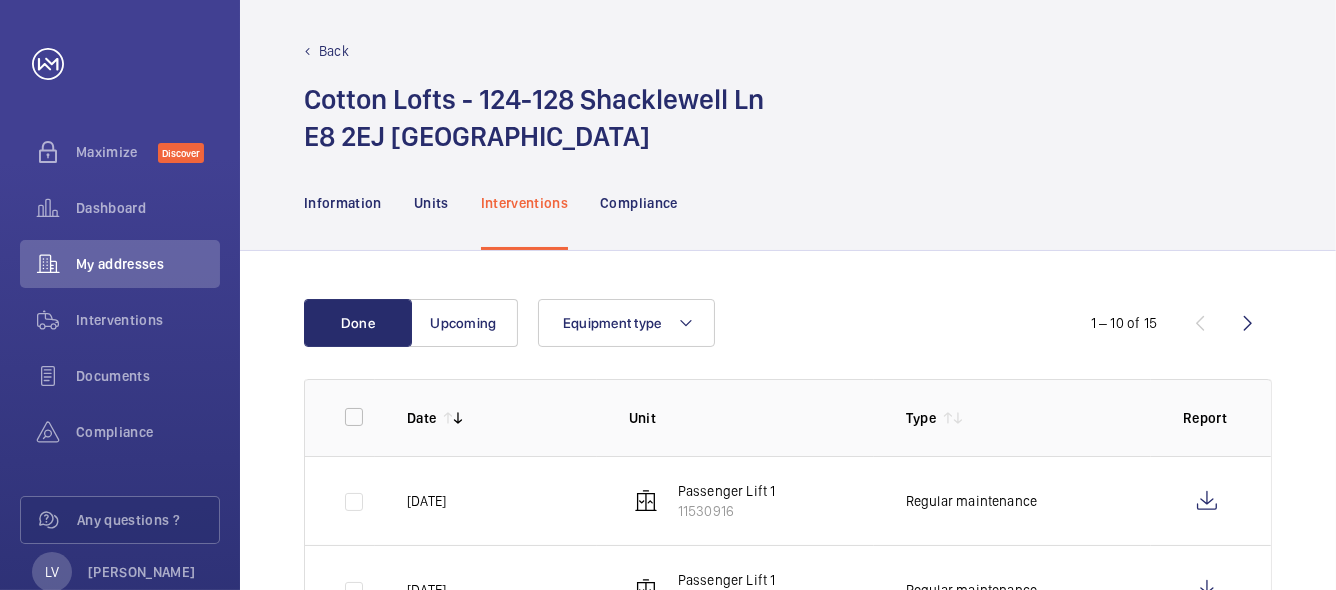scroll, scrollTop: 0, scrollLeft: 0, axis: both 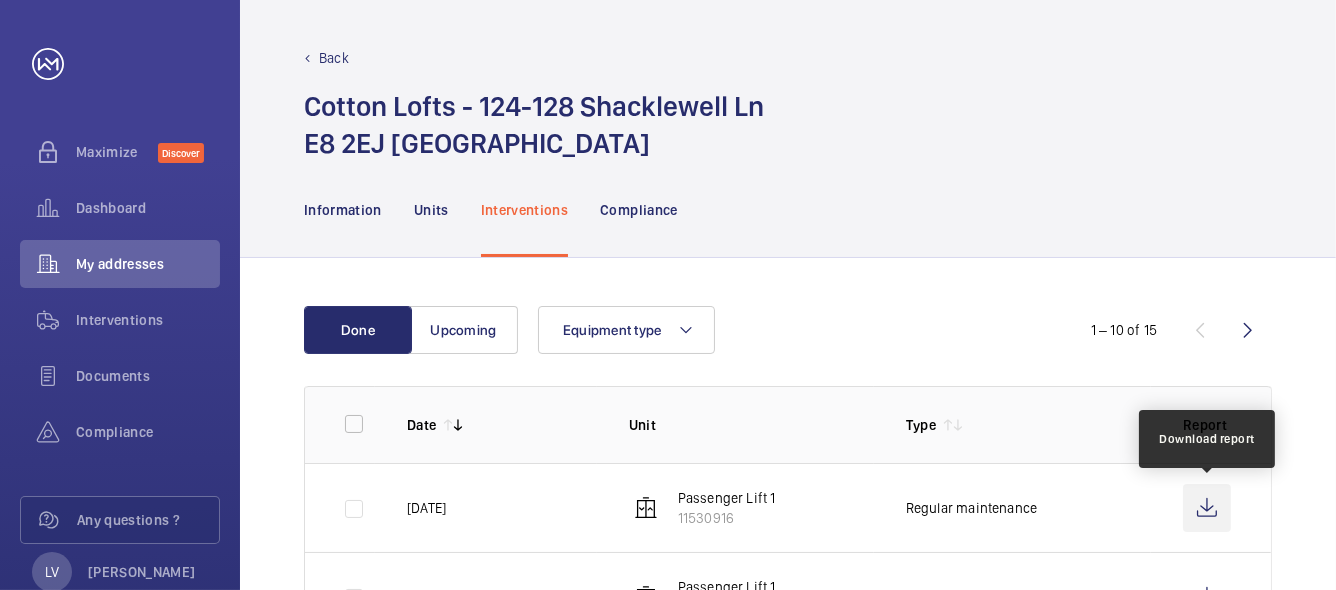 click 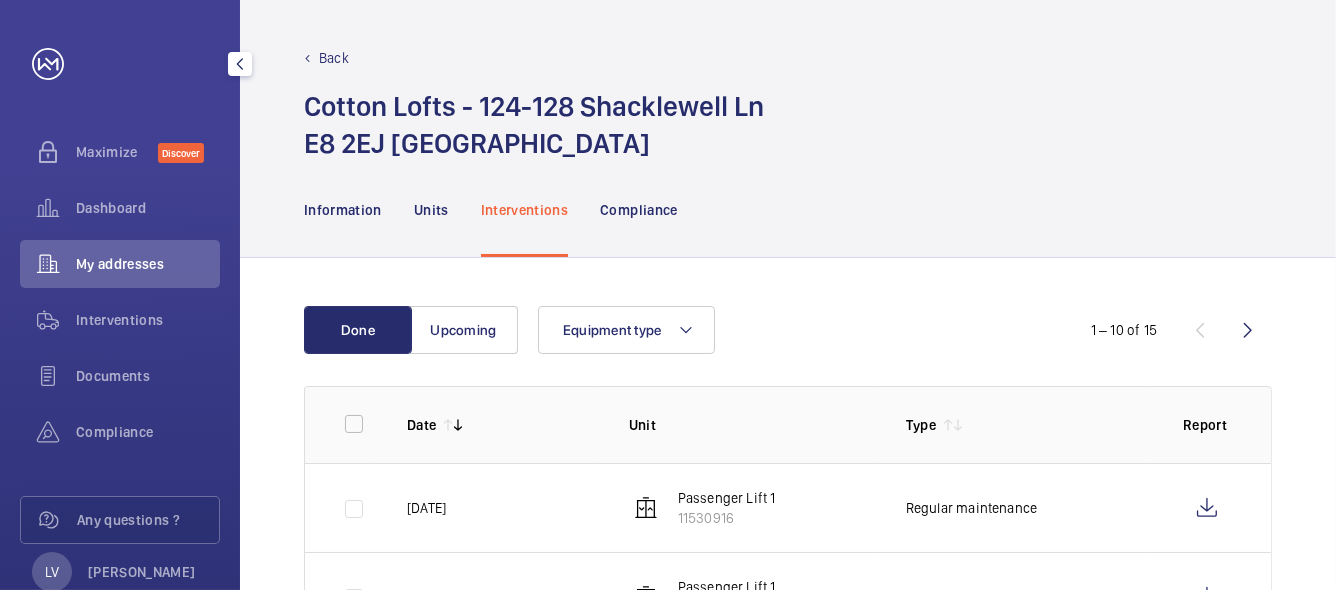 click on "My addresses" 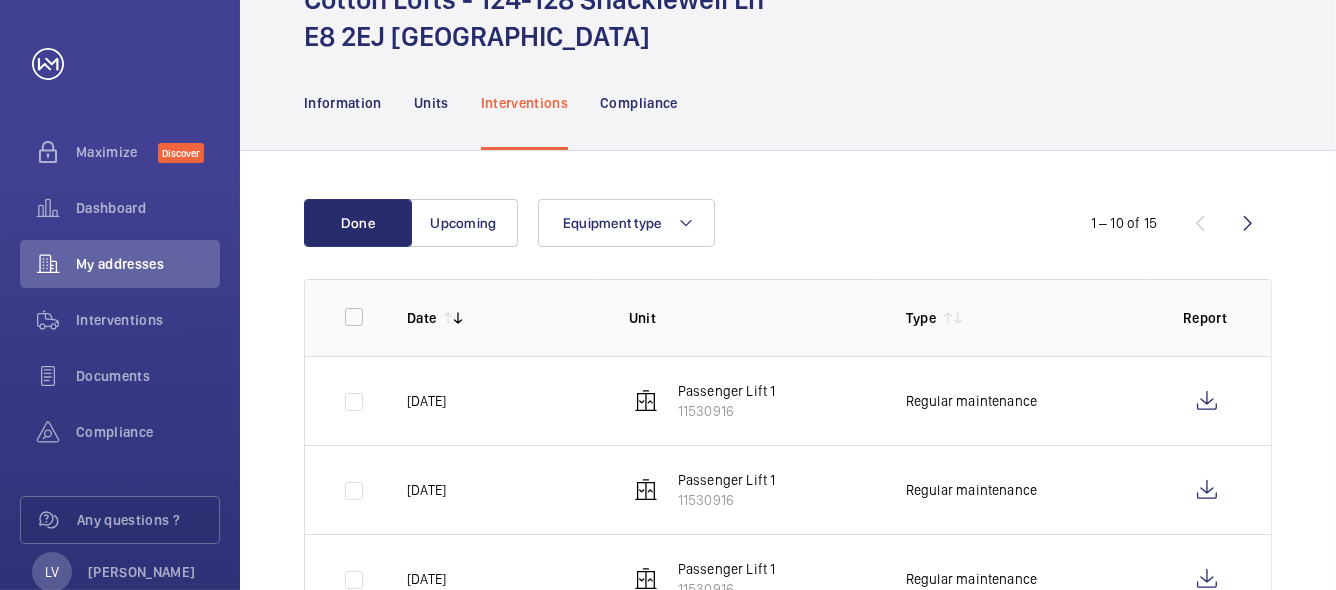 scroll, scrollTop: 0, scrollLeft: 0, axis: both 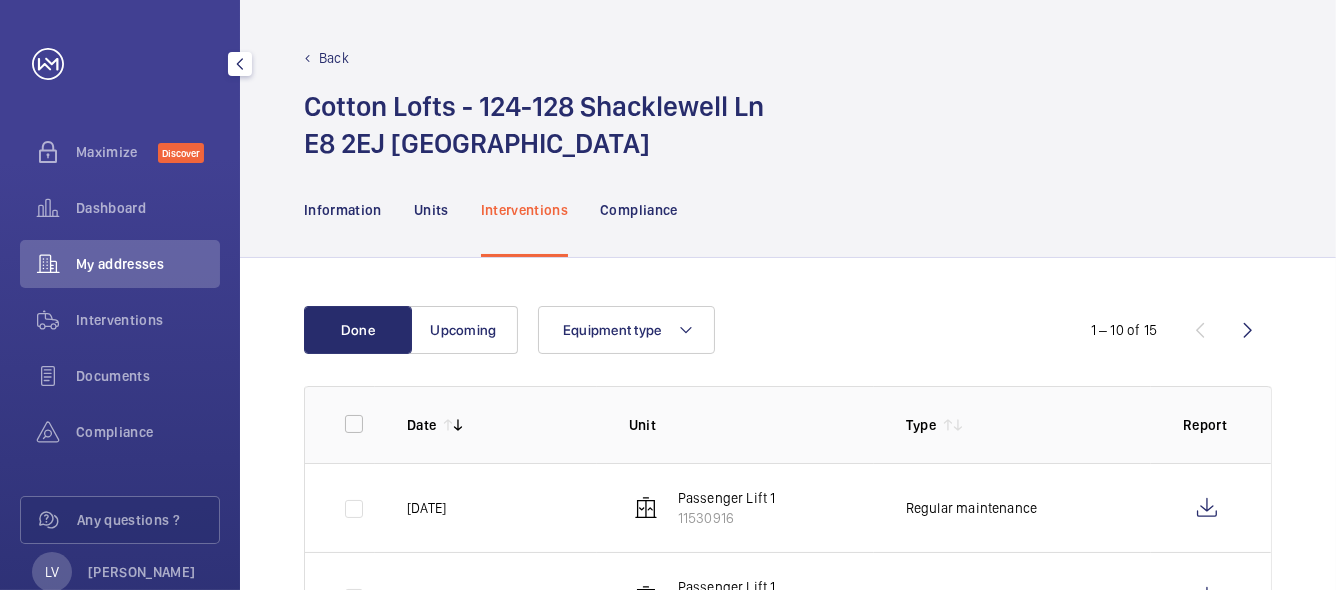 click on "My addresses" 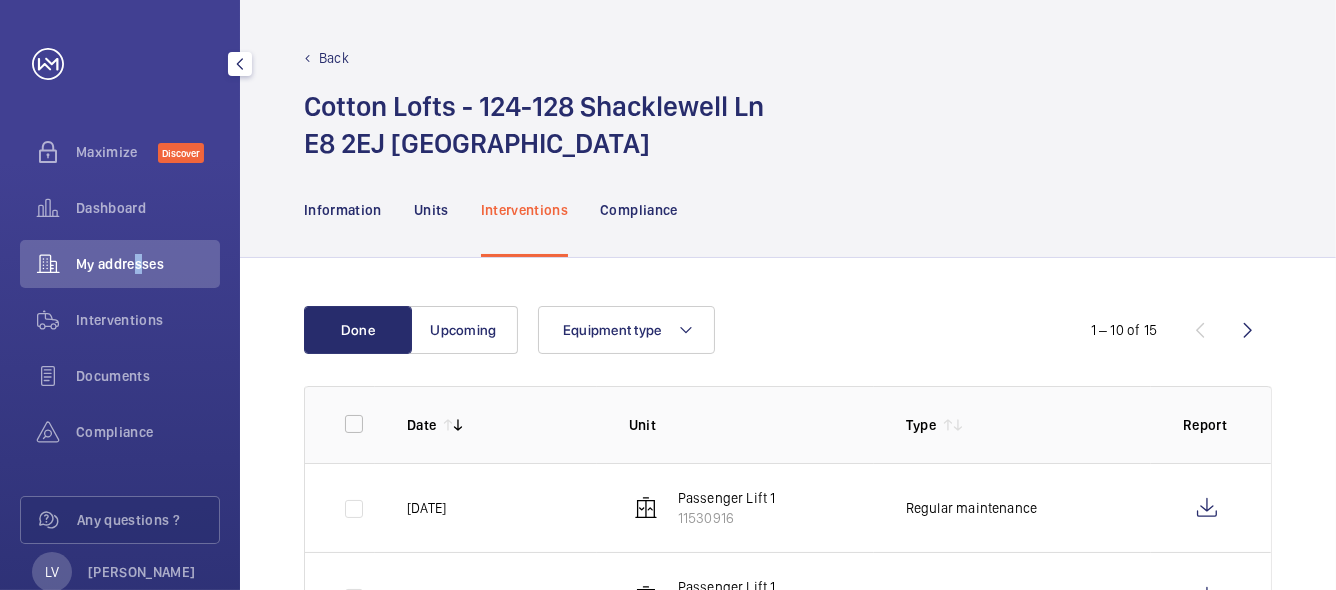 click on "My addresses" 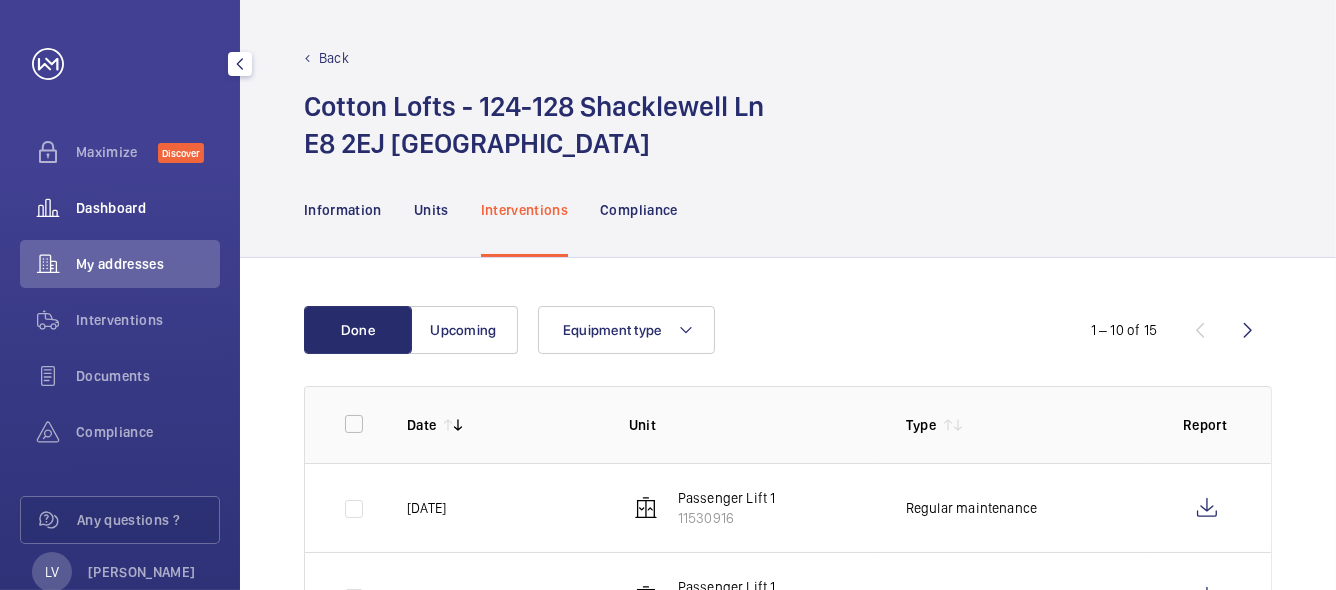 click on "Dashboard" 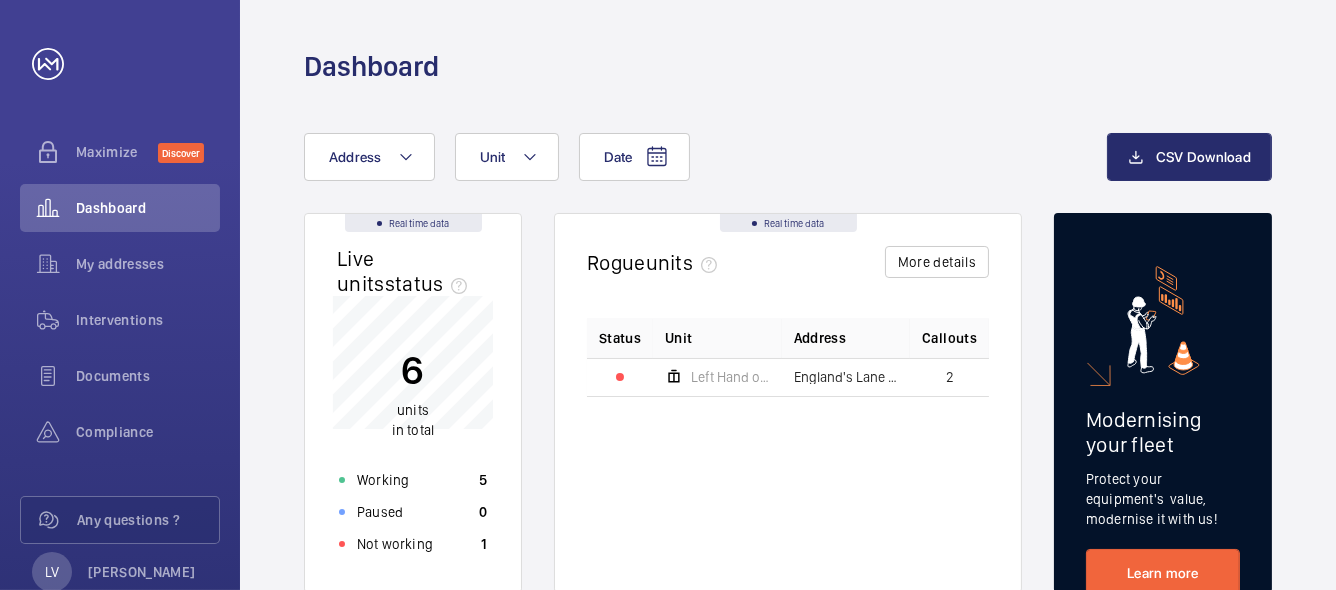 click on "Live units  status﻿" 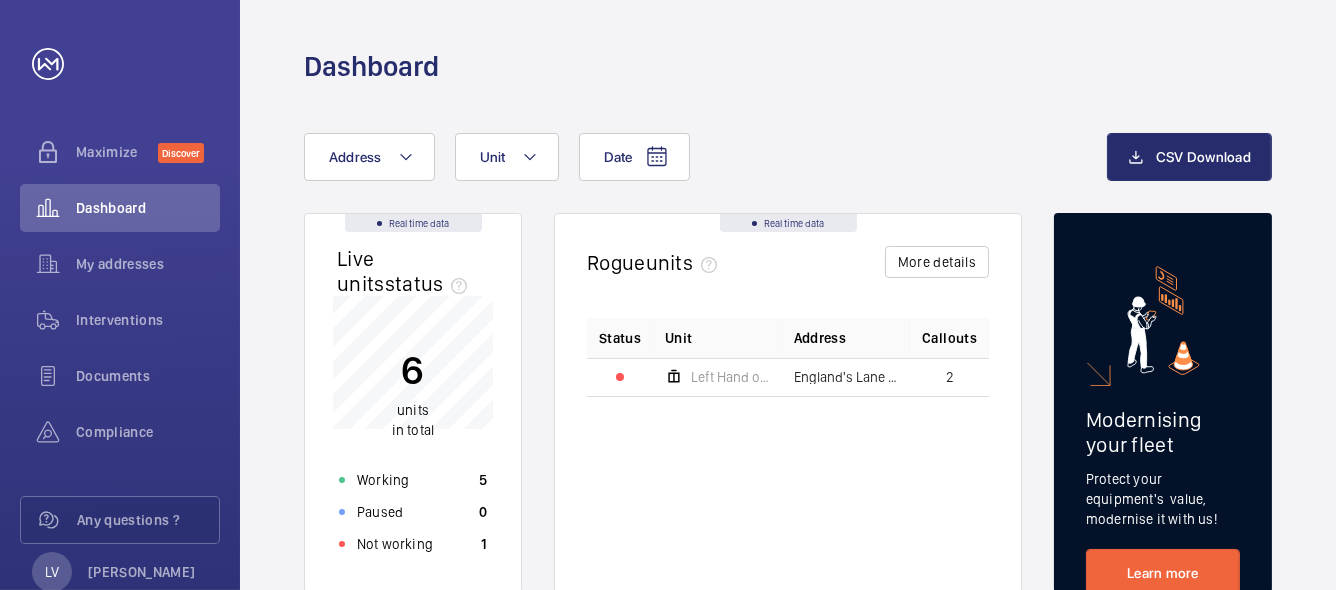 scroll, scrollTop: 100, scrollLeft: 0, axis: vertical 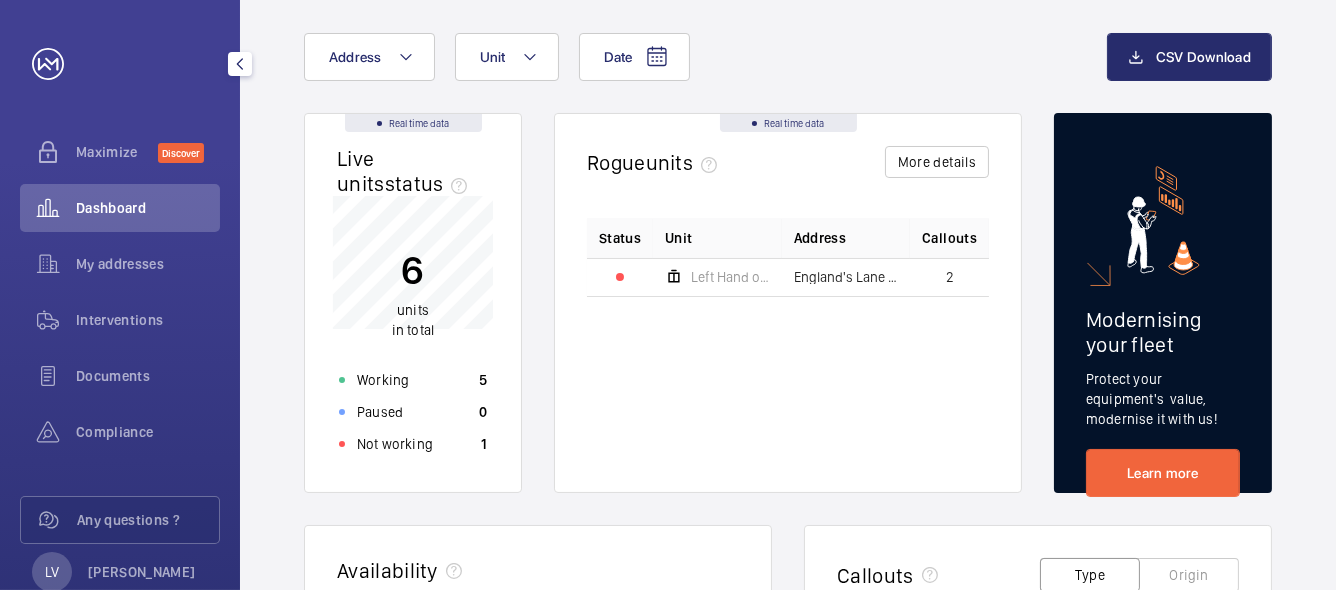 click on "Dashboard" 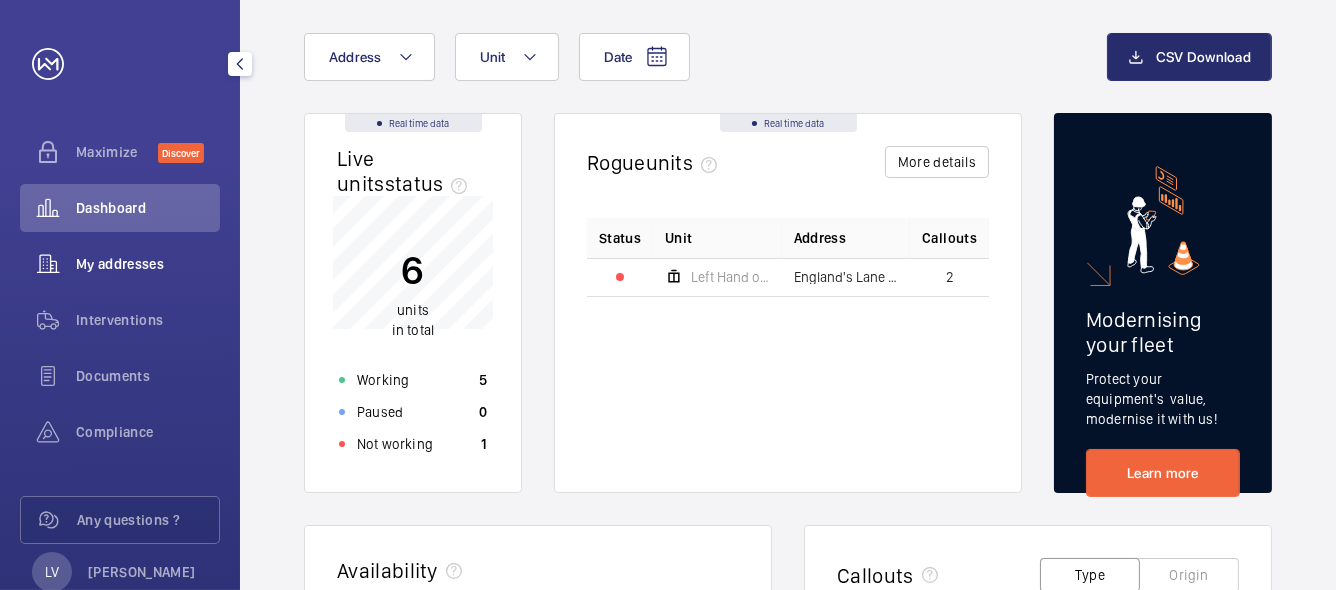click on "My addresses" 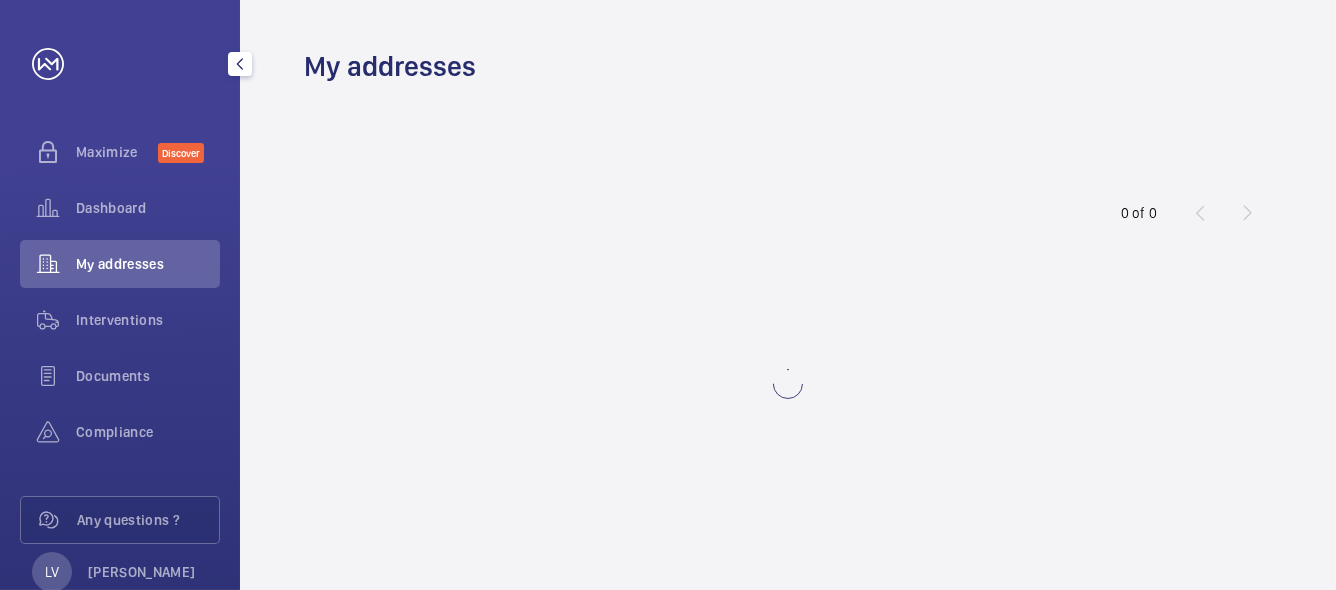 scroll, scrollTop: 0, scrollLeft: 0, axis: both 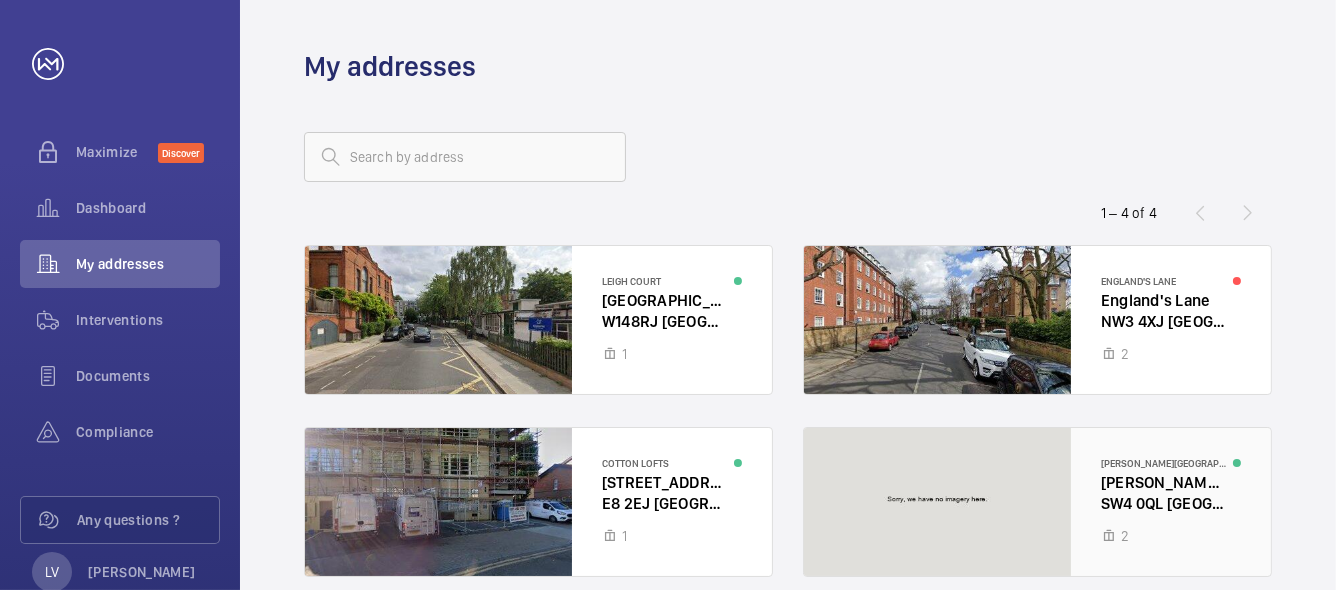 click 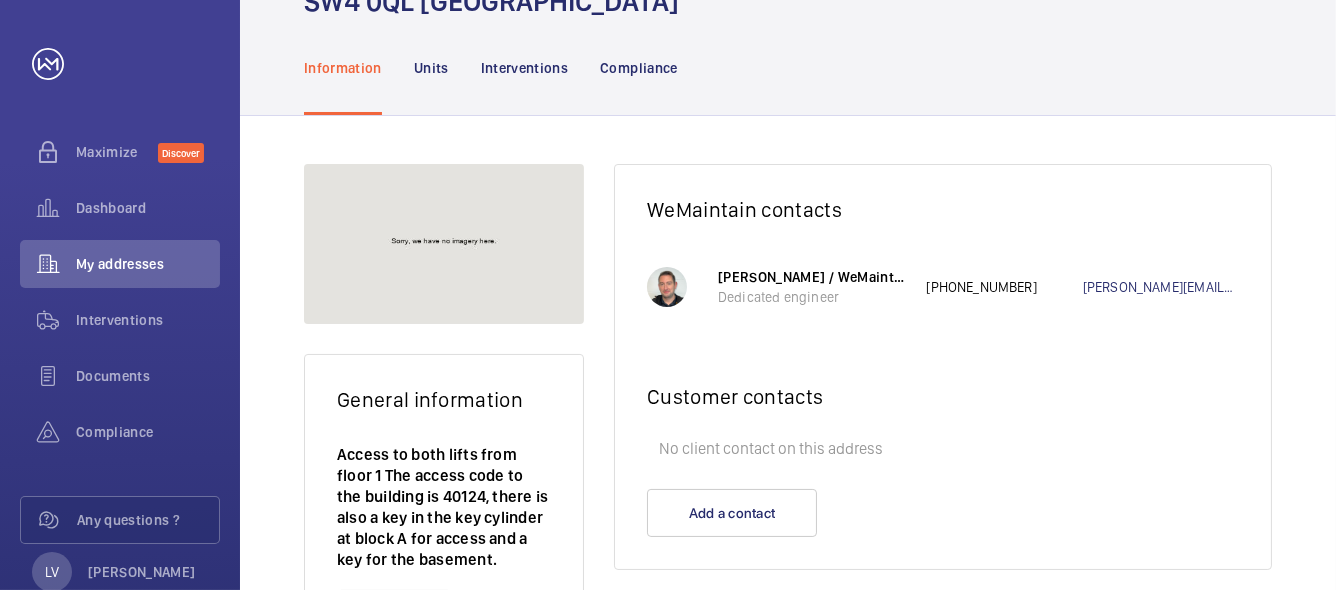 scroll, scrollTop: 69, scrollLeft: 0, axis: vertical 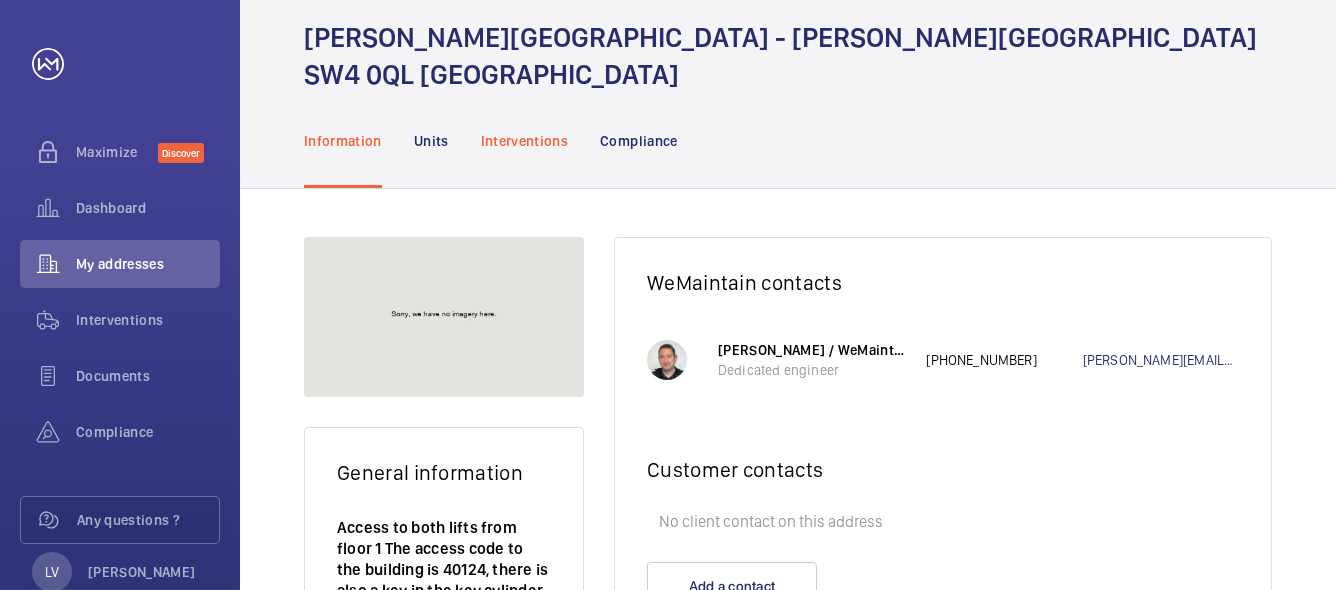 click on "Interventions" 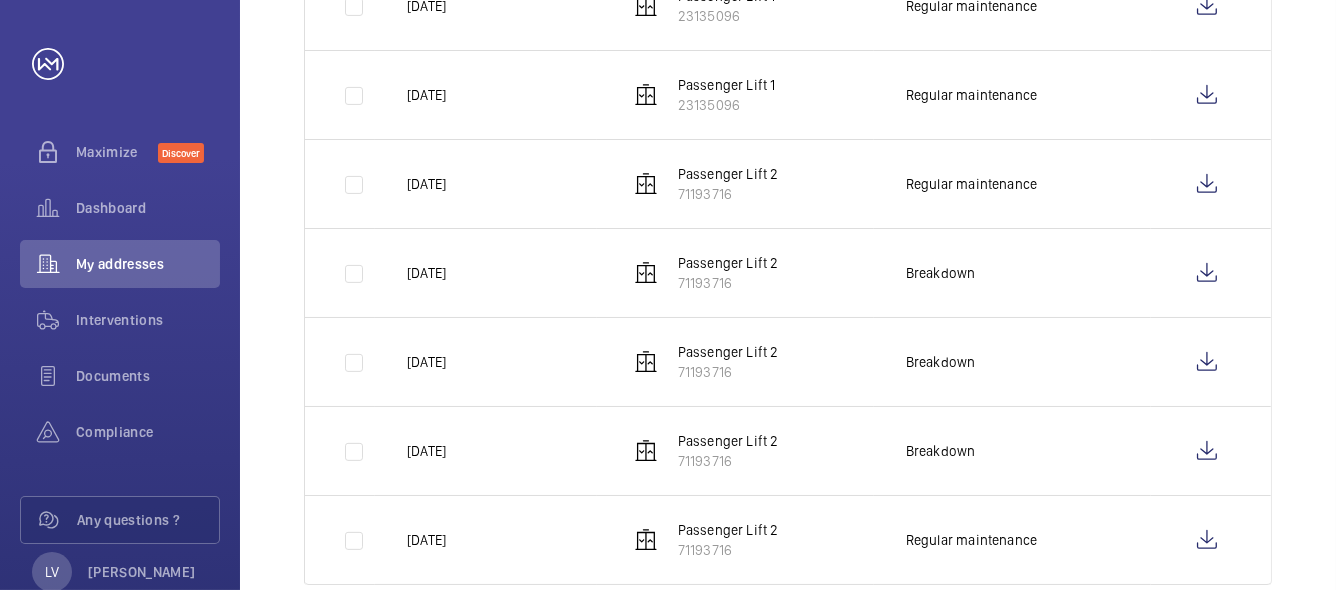 scroll, scrollTop: 769, scrollLeft: 0, axis: vertical 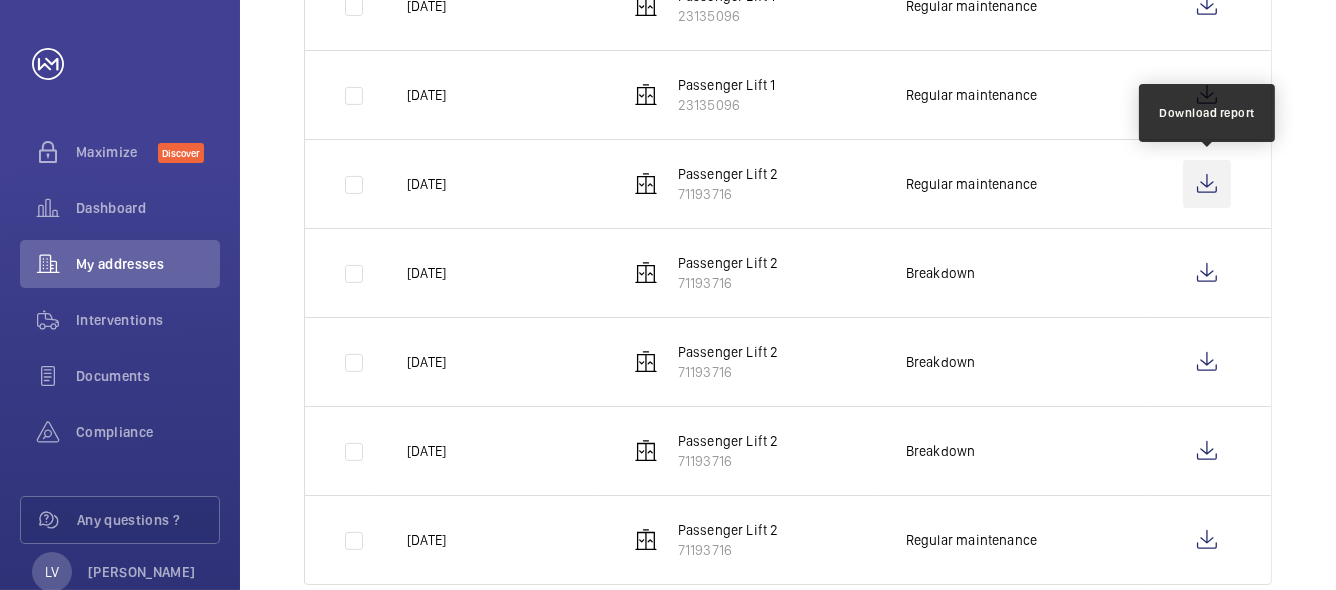 click 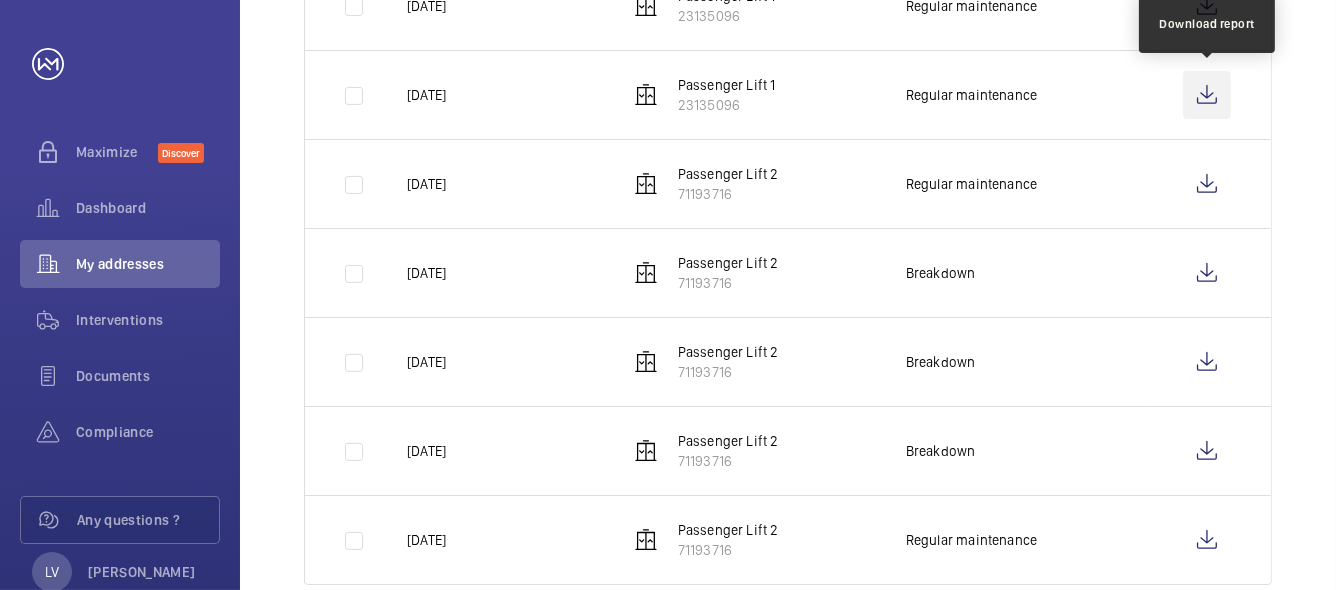 click 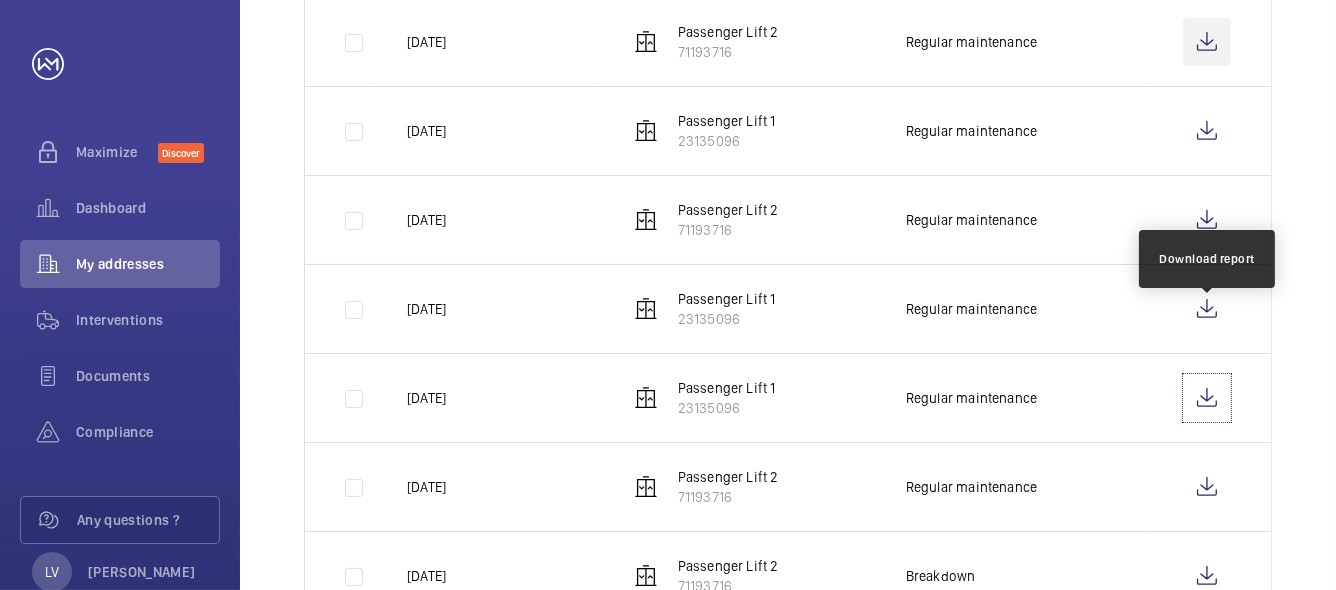 scroll, scrollTop: 469, scrollLeft: 0, axis: vertical 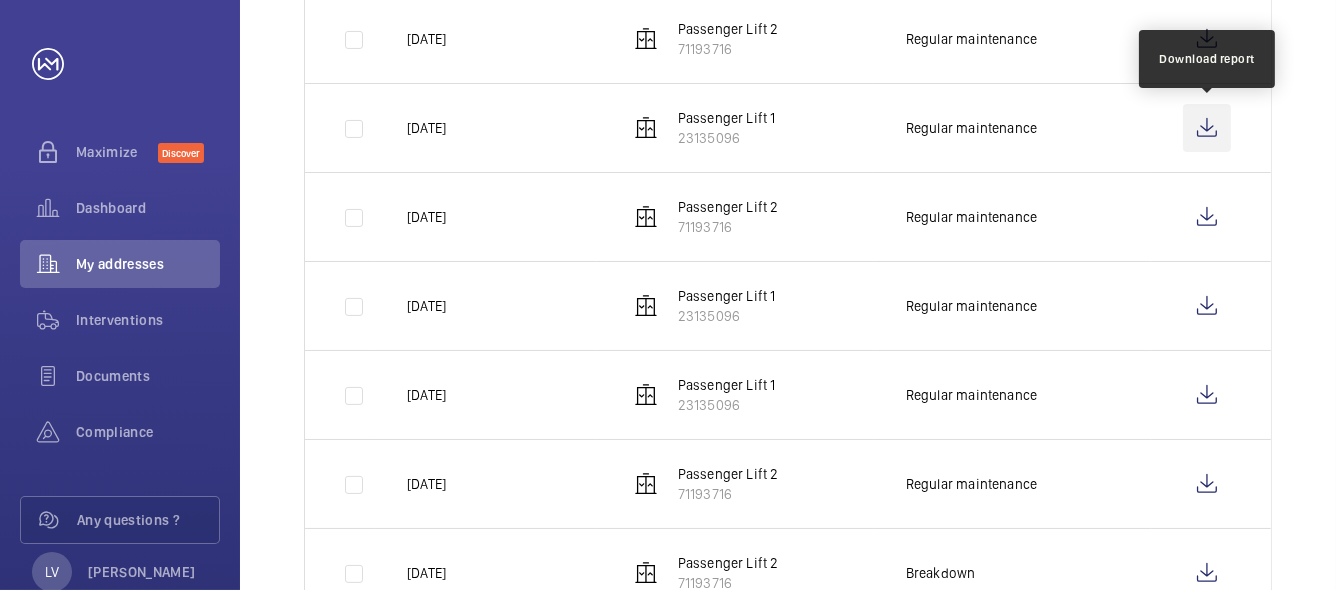 click 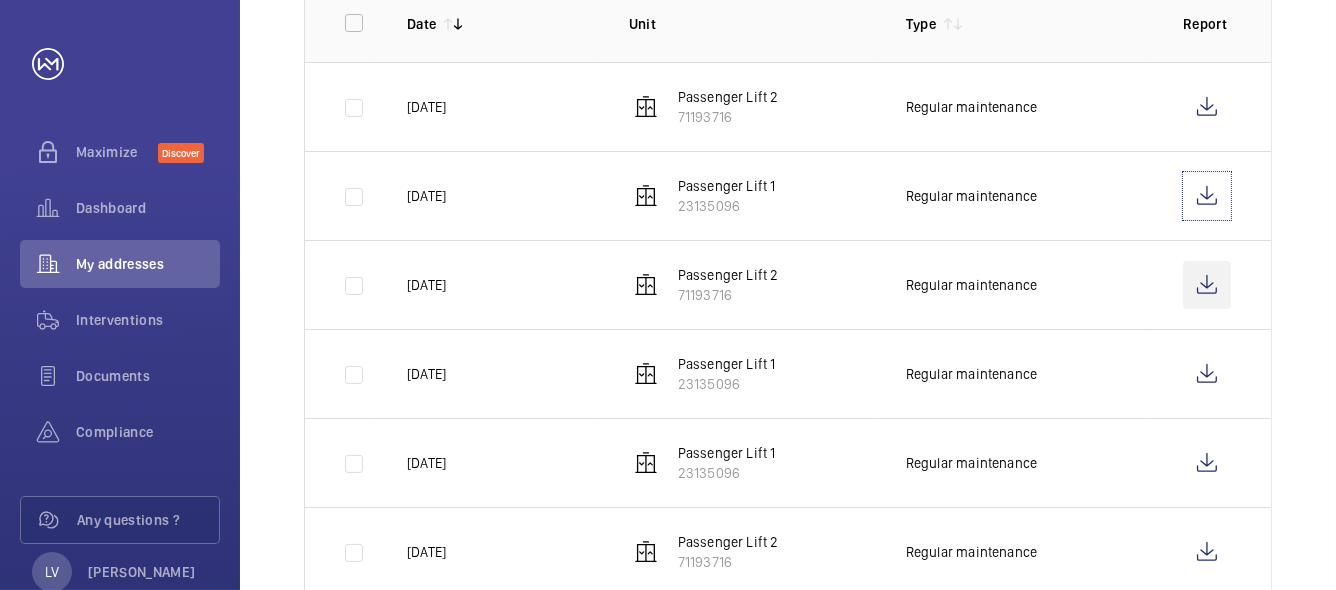 scroll, scrollTop: 369, scrollLeft: 0, axis: vertical 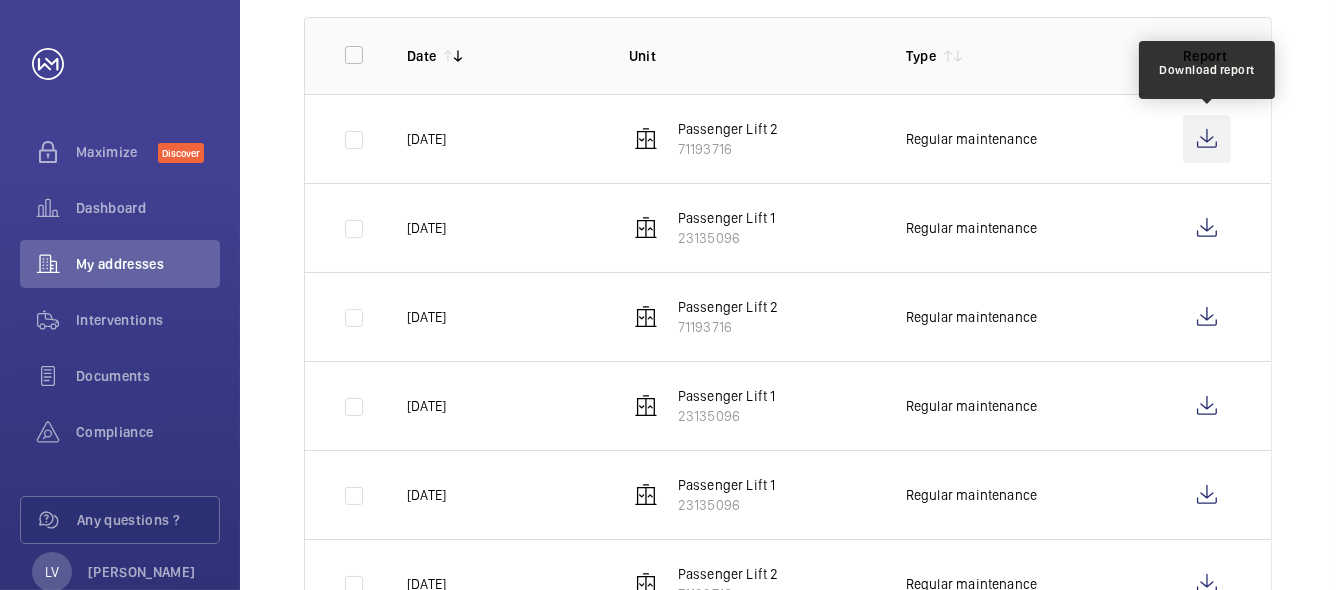 click 